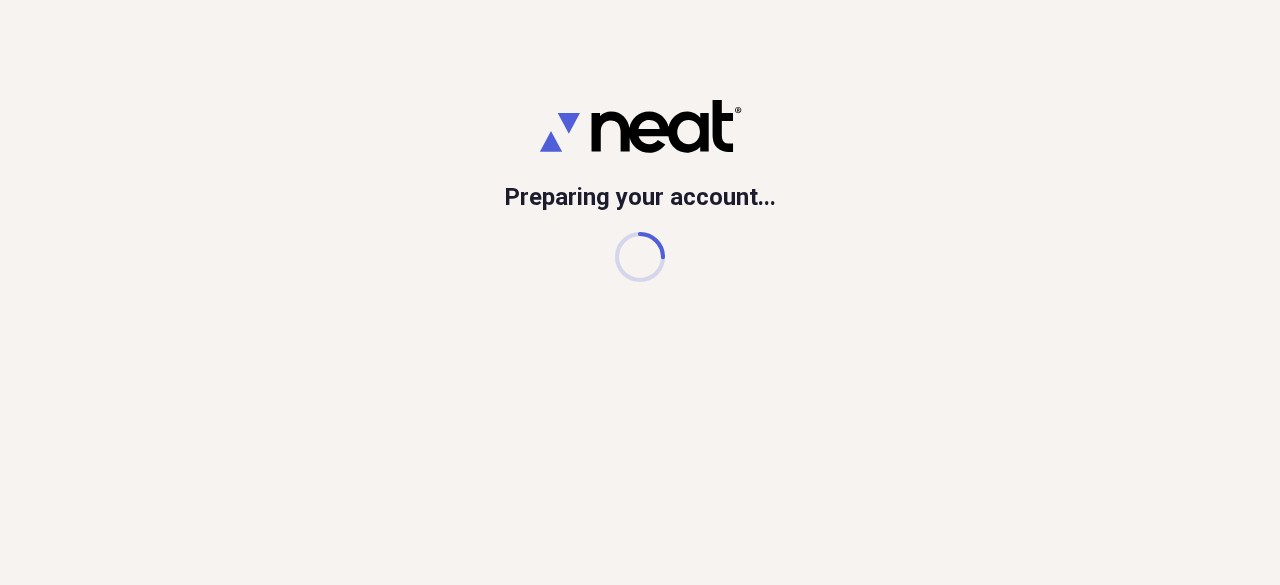scroll, scrollTop: 0, scrollLeft: 0, axis: both 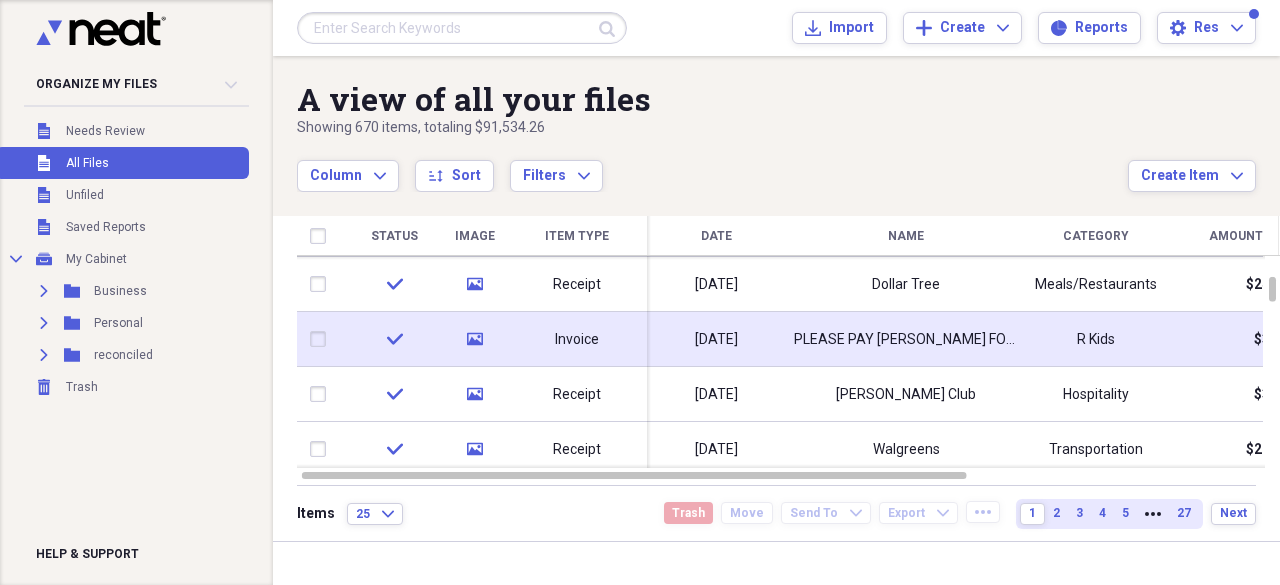 click on "PLEASE PAY [PERSON_NAME] FOR 1 SESSION IN JUNE FOR NURSERY DUTY- FOR THE MOMS GROUP" at bounding box center [906, 340] 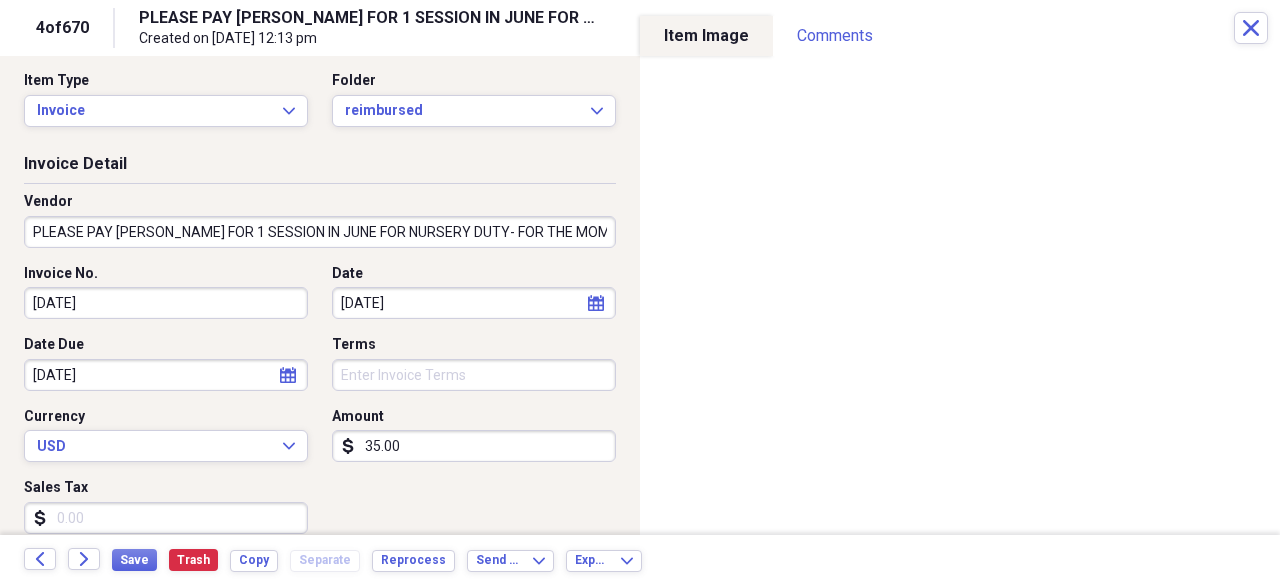 scroll, scrollTop: 0, scrollLeft: 0, axis: both 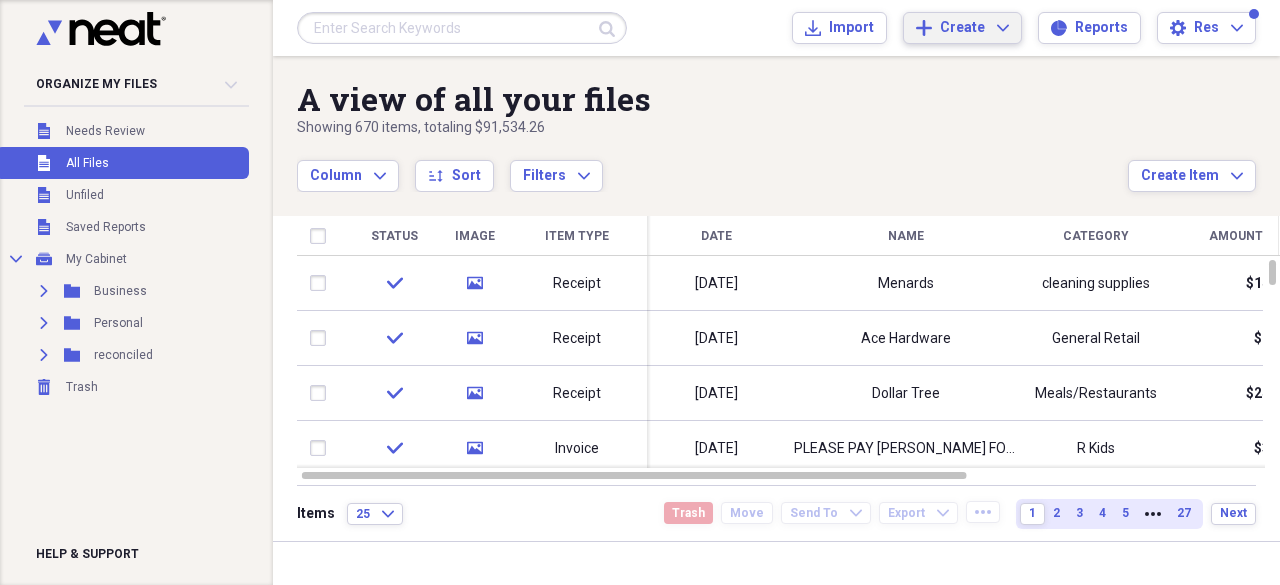 click on "Create" at bounding box center (962, 28) 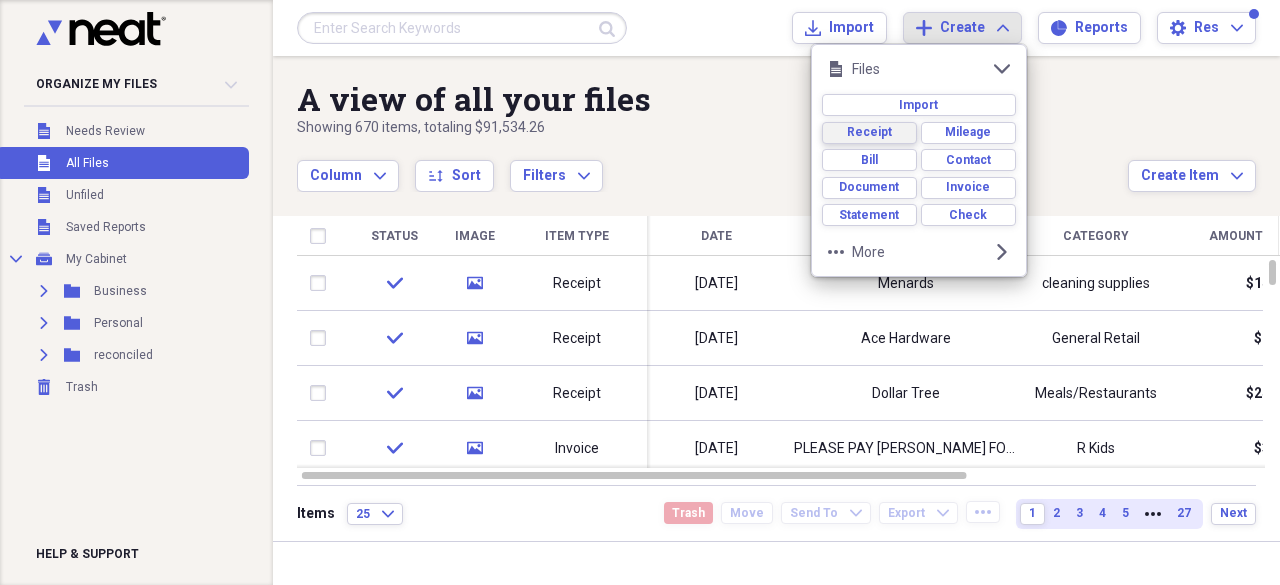 click on "Receipt" at bounding box center (869, 132) 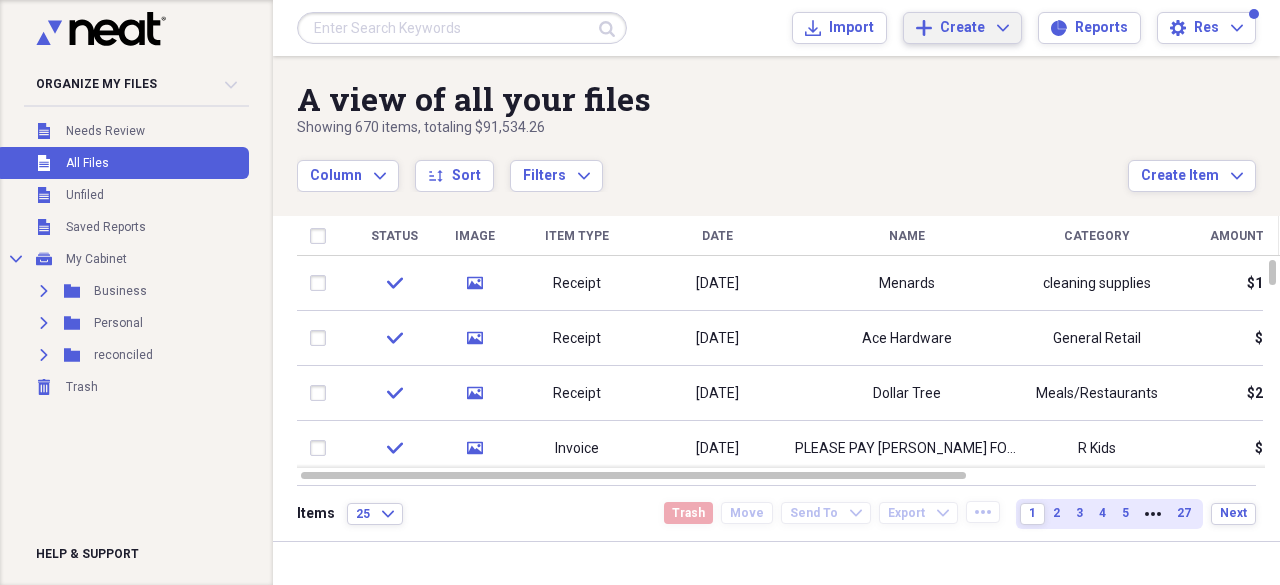 click on "Create" at bounding box center (962, 28) 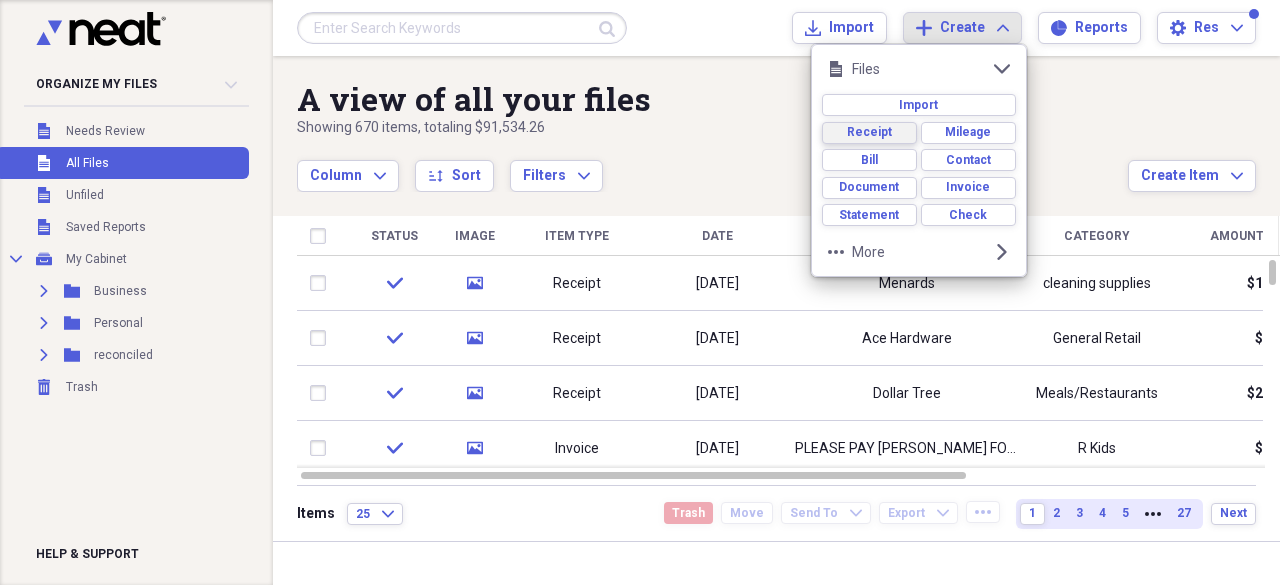 click on "Receipt" at bounding box center (869, 132) 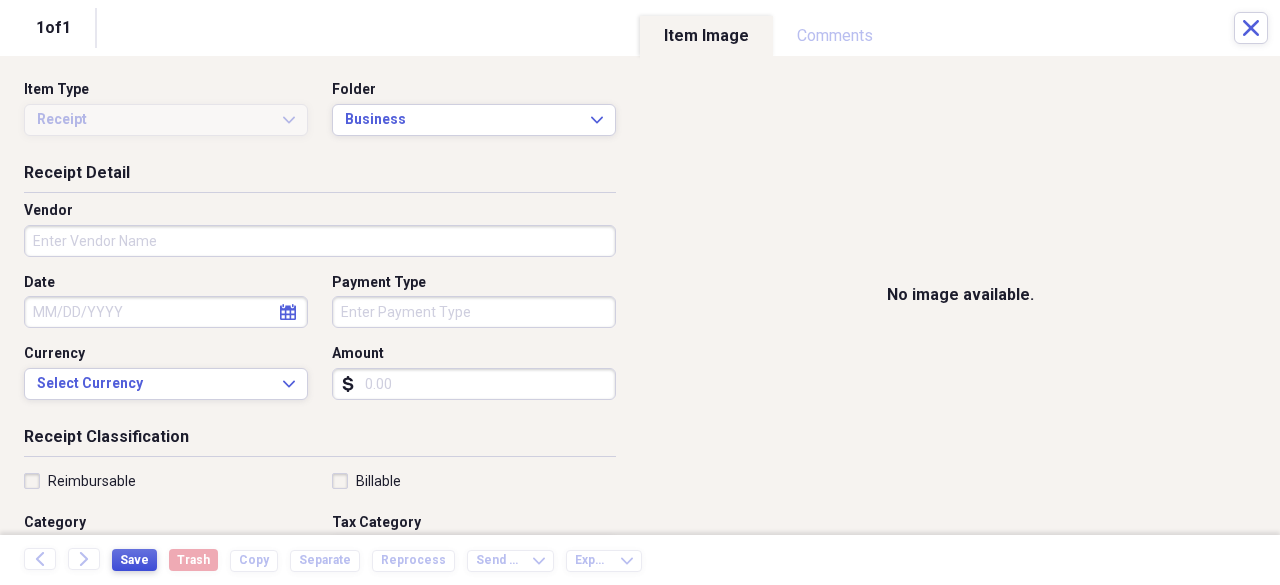 click on "Save" at bounding box center (134, 560) 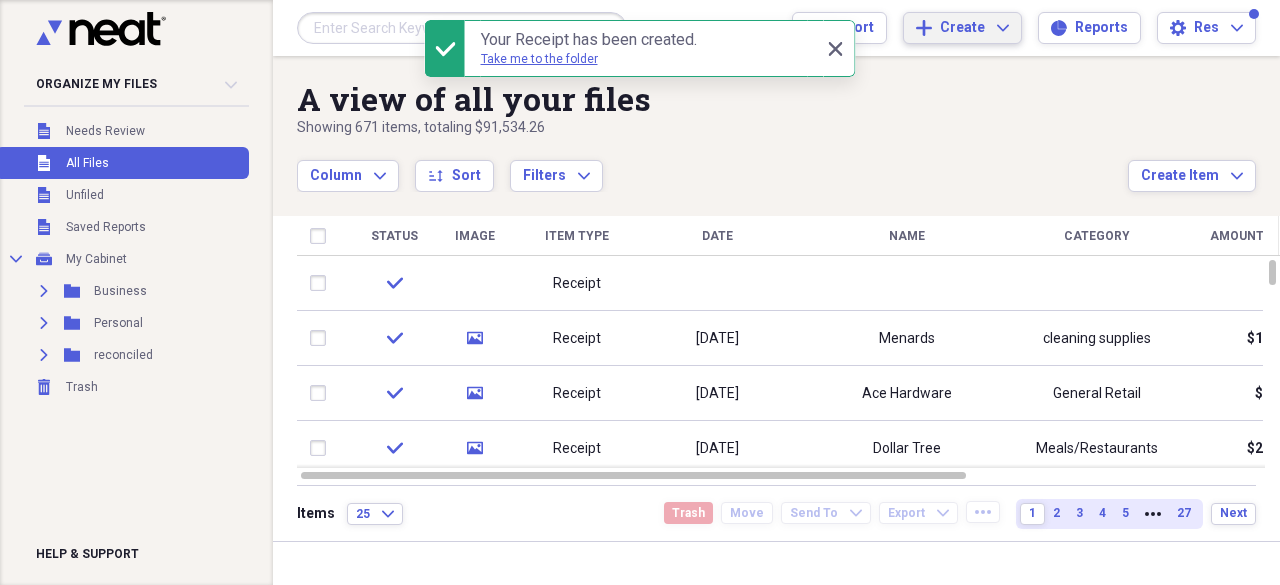 click on "Create" at bounding box center (962, 28) 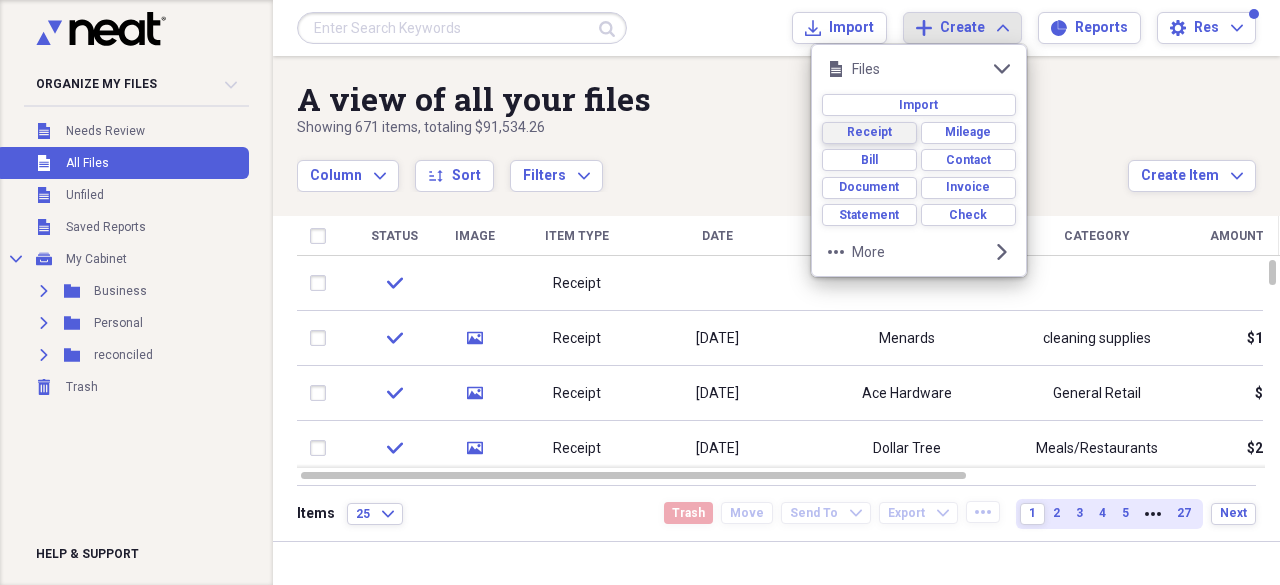click on "Receipt" at bounding box center [869, 132] 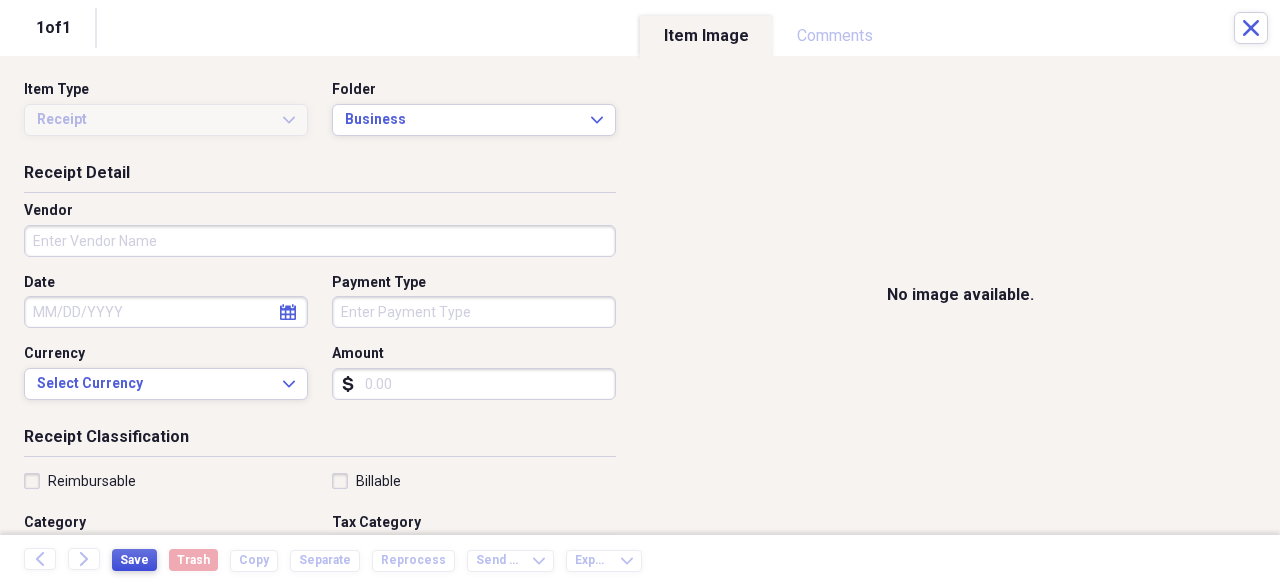 click on "Save" at bounding box center (134, 560) 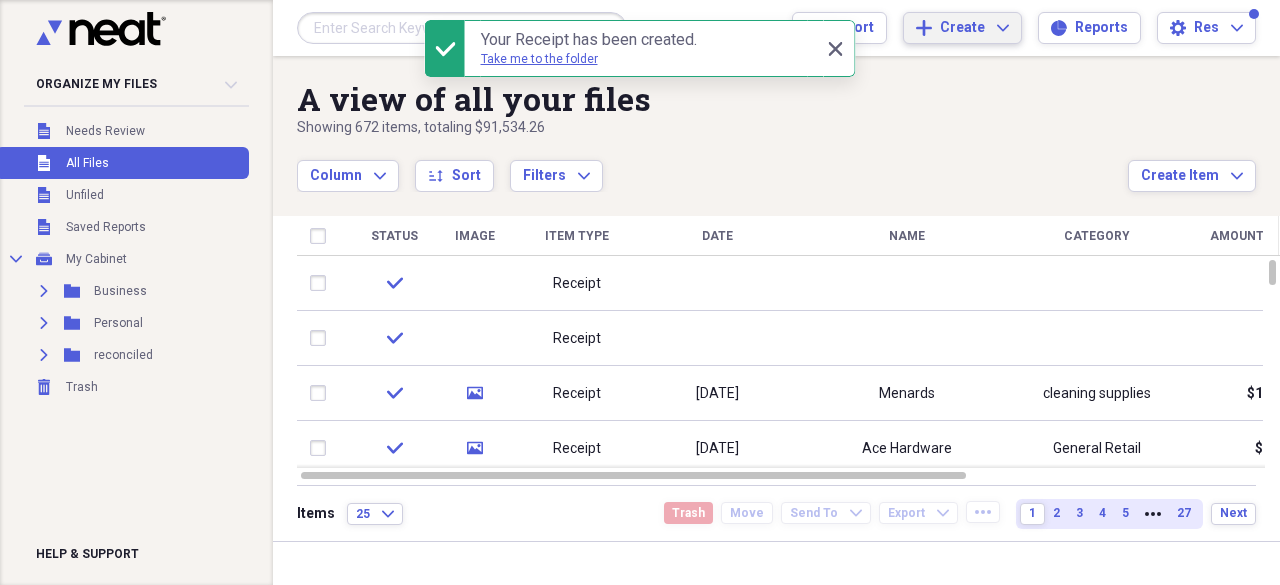 click on "Create" at bounding box center (962, 28) 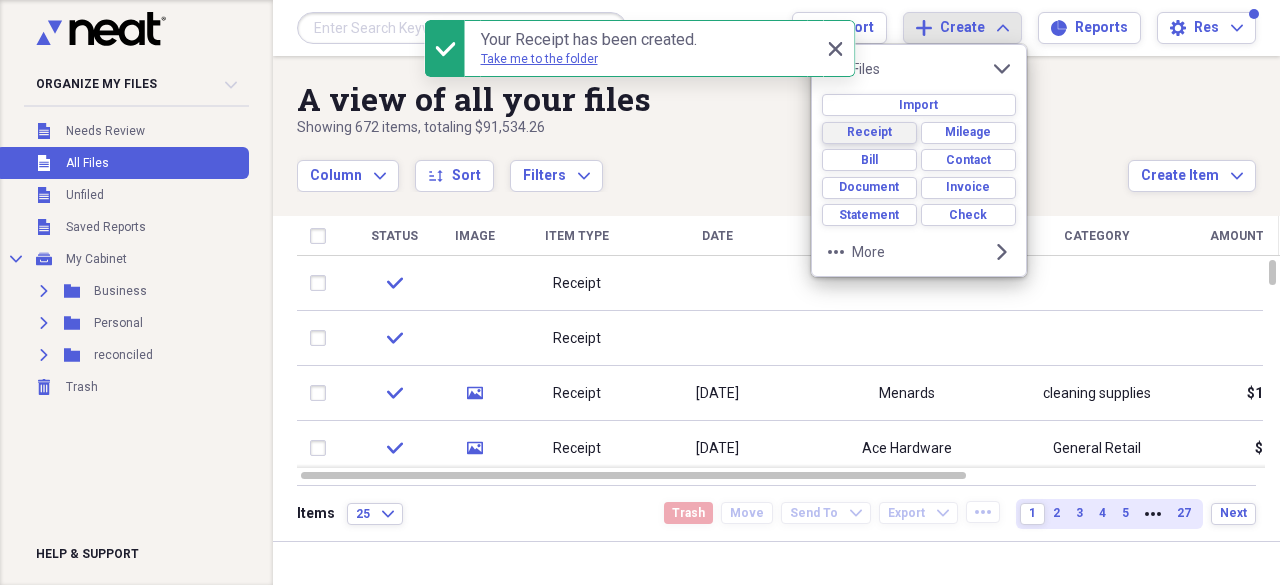 click on "Receipt" at bounding box center (869, 132) 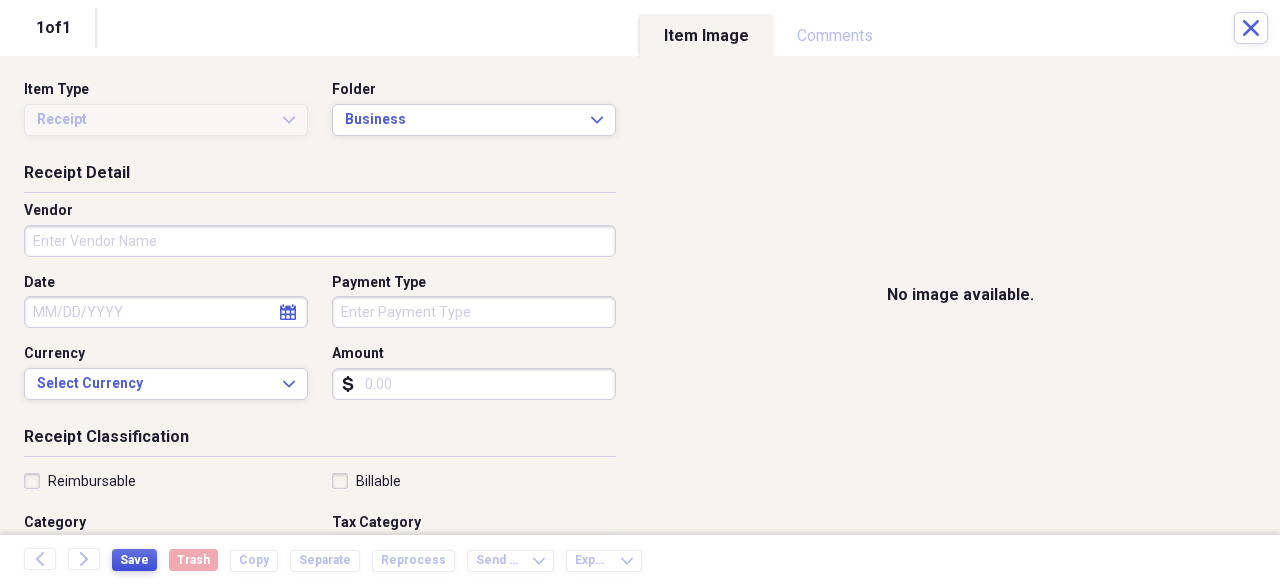 click on "Save" at bounding box center (134, 560) 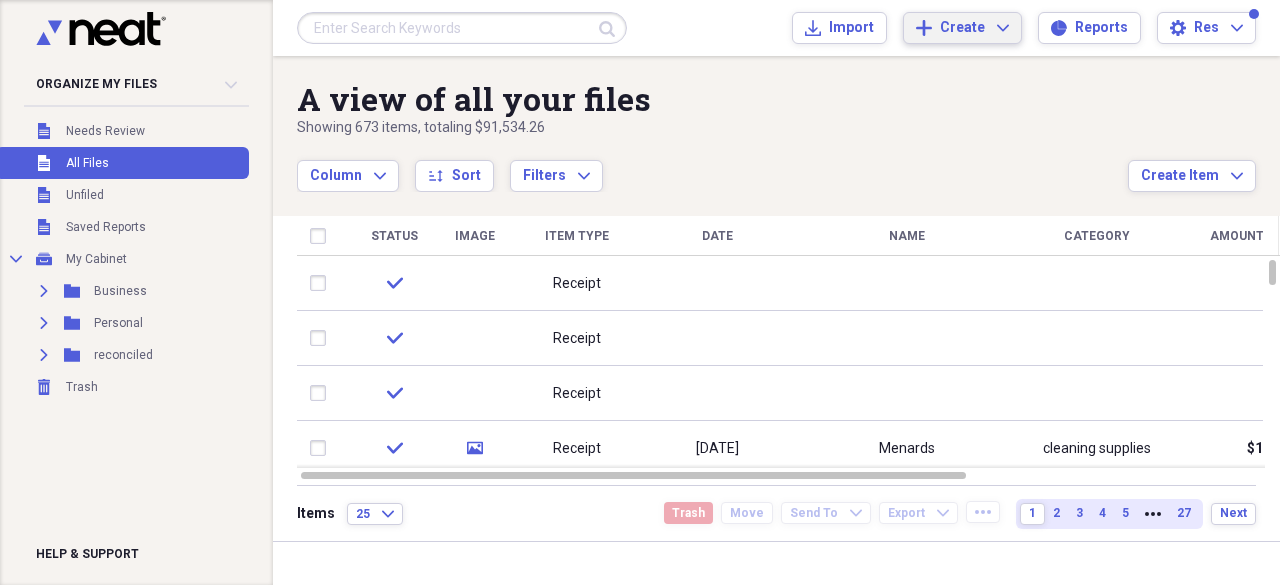 click 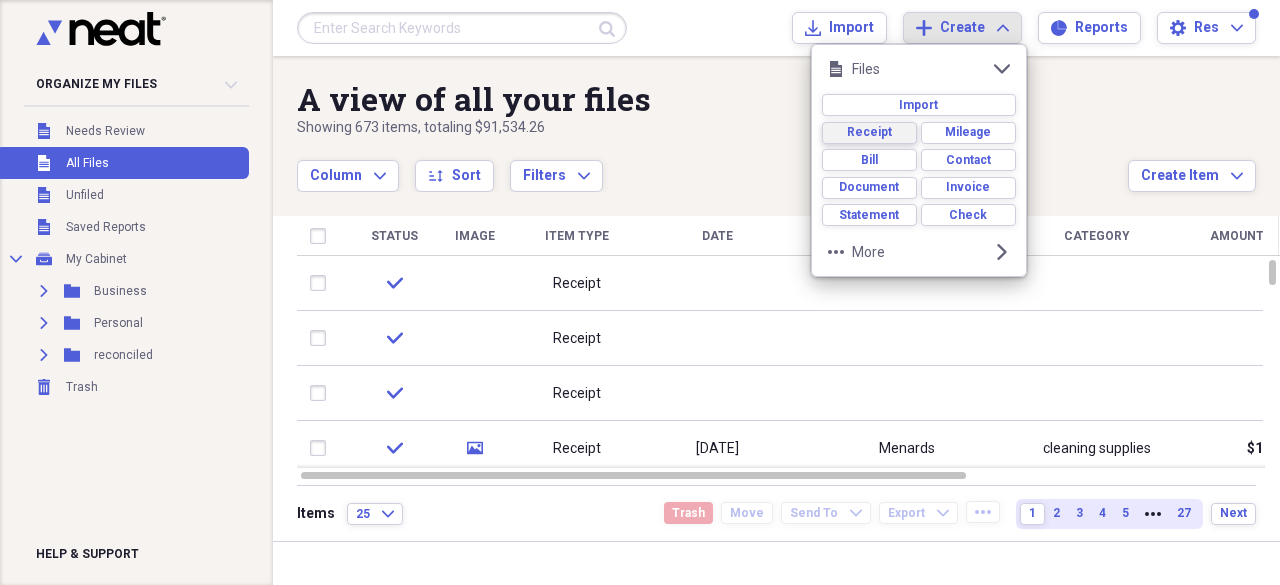 click on "Receipt" at bounding box center [869, 132] 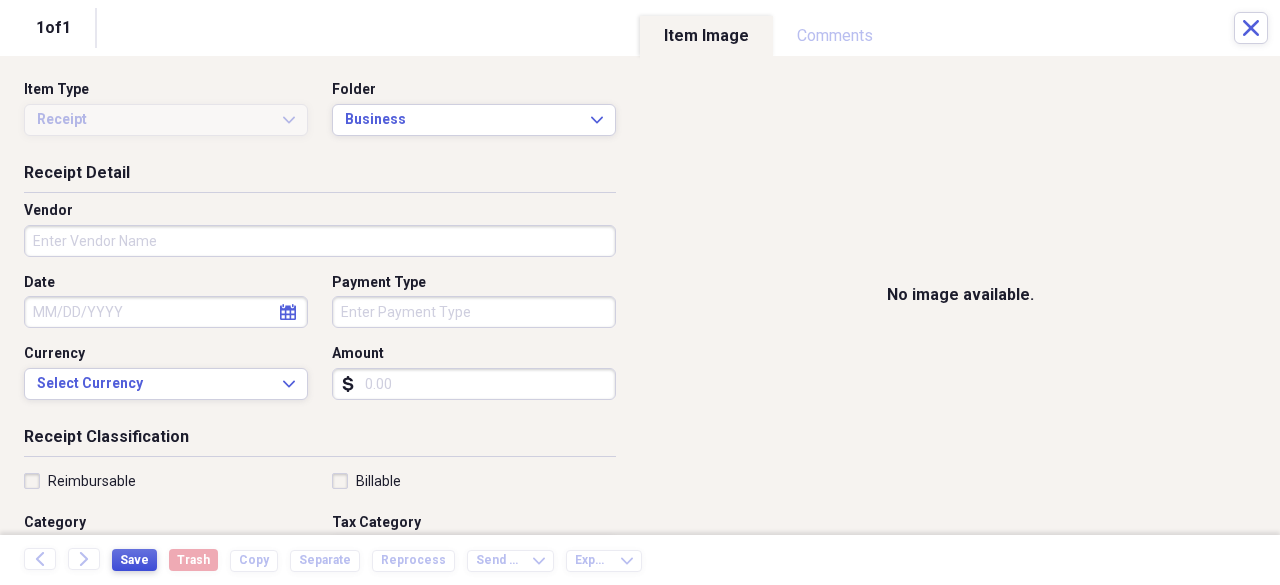 click on "Save" at bounding box center [134, 560] 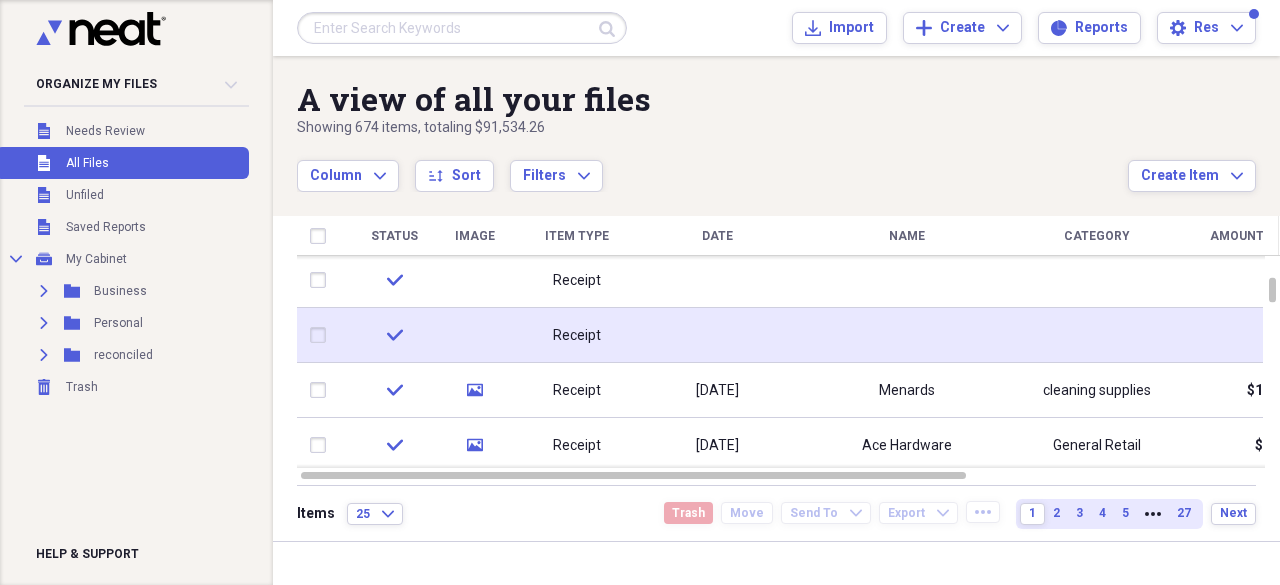 click on "Receipt" at bounding box center (577, 335) 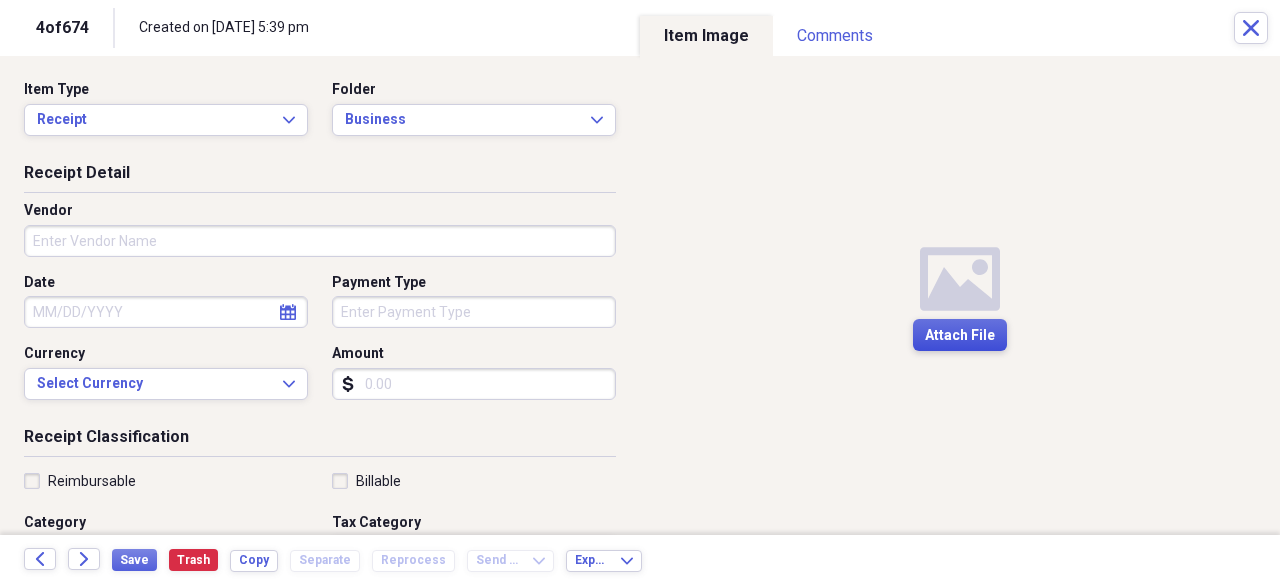 click on "Attach File" at bounding box center [960, 336] 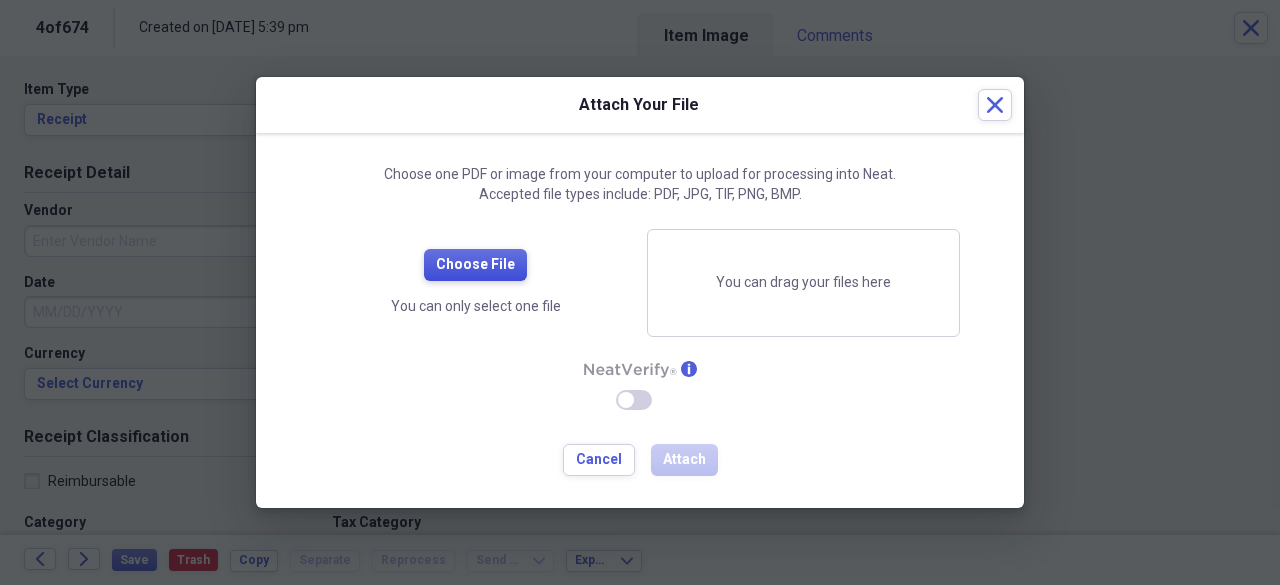 click on "Choose File" at bounding box center [475, 265] 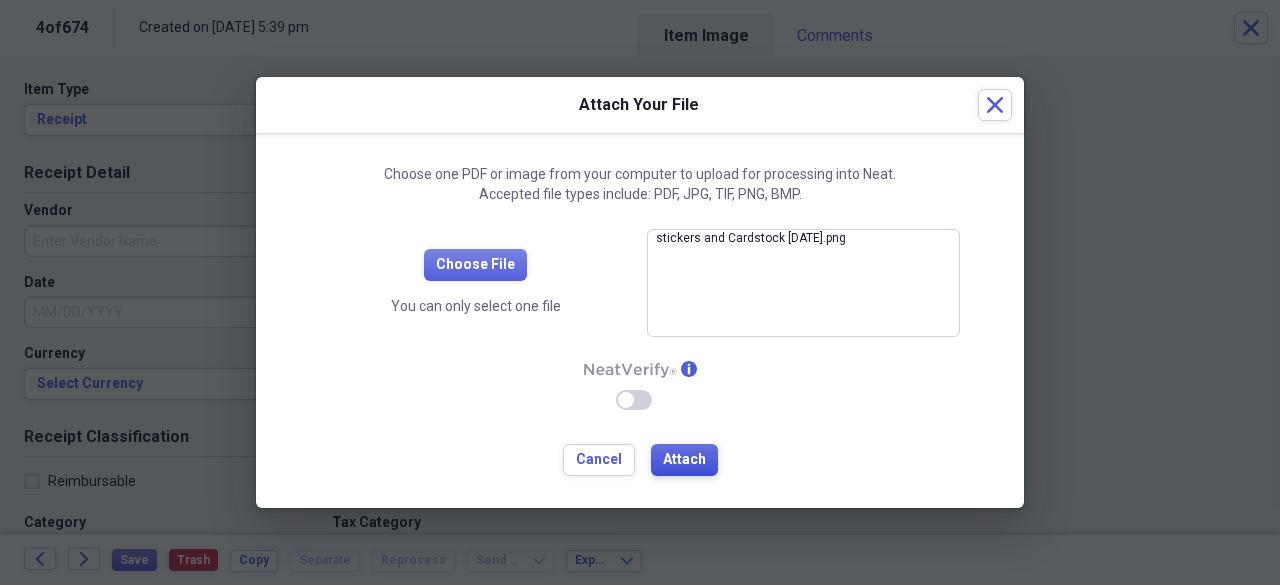 click on "Attach" at bounding box center [684, 460] 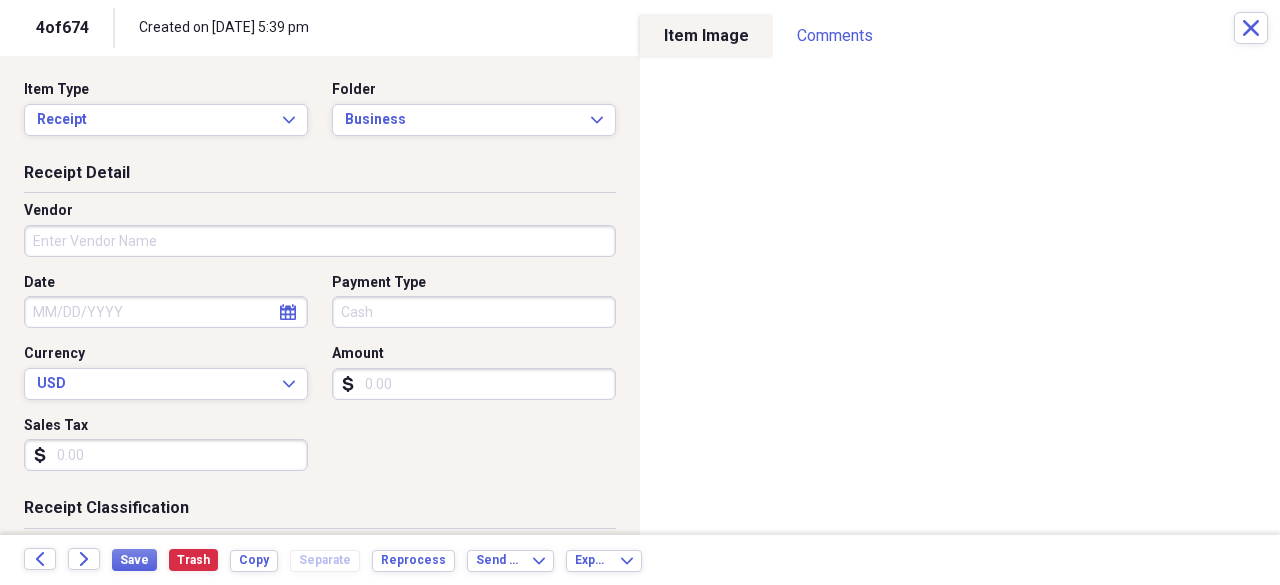type on "[DATE]" 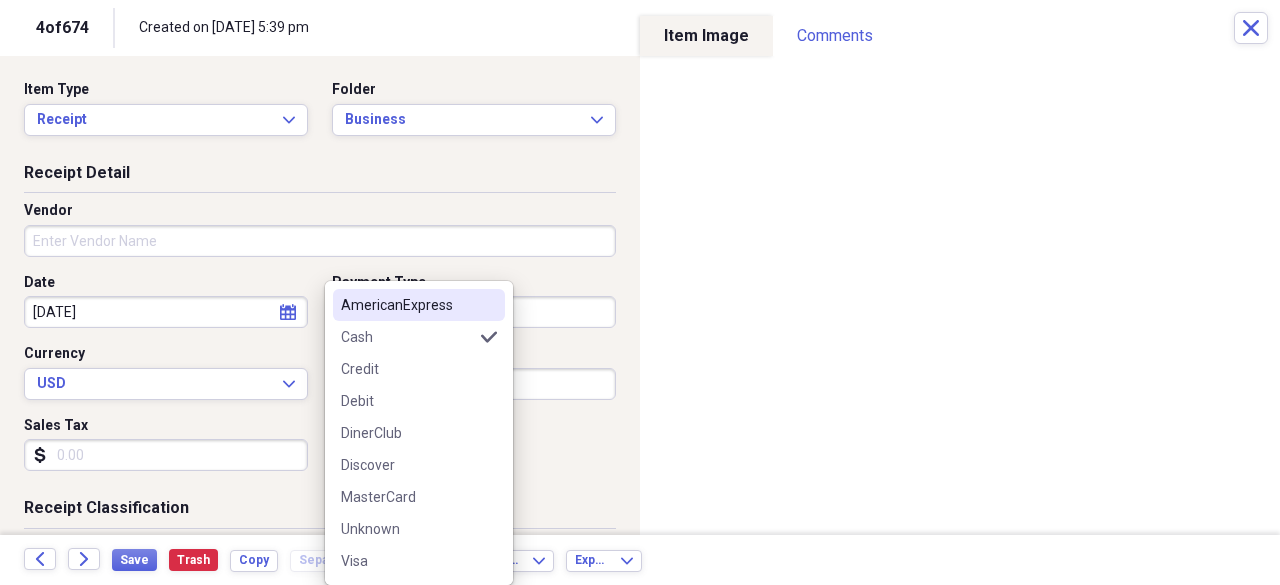 click on "Organize My Files Collapse Unfiled Needs Review Unfiled All Files Unfiled Unfiled Unfiled Saved Reports Collapse My Cabinet My Cabinet Add Folder Expand Folder Business Add Folder Expand Folder Personal Add Folder Expand Folder reconciled Add Folder Trash Trash Help & Support Submit Import Import Add Create Expand Reports Reports Settings Res Expand A view of all your files Showing 674 items , totaling $91,534.26 Column Expand sort Sort Filters  Expand Create Item Expand Status Image Item Type Date Name Category Amount Source Date Added chevron-down Folder check Receipt [DATE] 5:39 pm Business check Receipt [DATE] 5:39 pm Business check Receipt [DATE] 5:39 pm Business Review media Receipt [DATE] Entertainment $25.73 Import [DATE] 5:39 pm Business check media Receipt [DATE] Menards cleaning supplies $146.76 Mobile [DATE] 2:32 pm Unfiled check media Receipt [DATE] Ace Hardware General Retail $62.54 Mobile [DATE] 9:46 am Unfiled check media Receipt [DATE] Dollar Tree check" at bounding box center [640, 292] 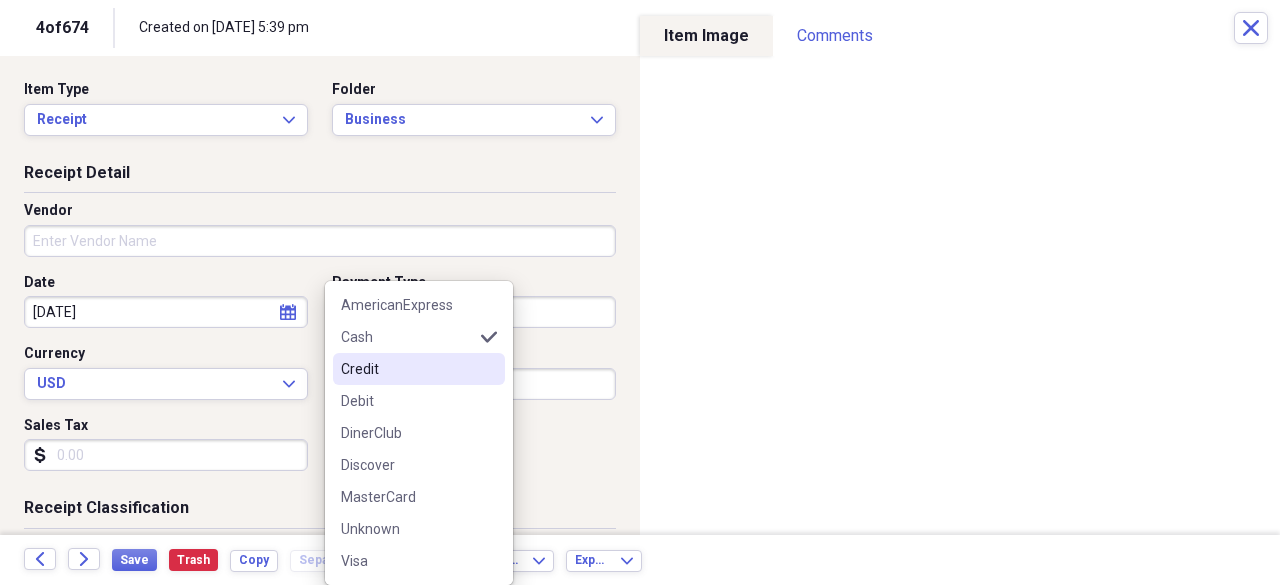 click on "Credit" at bounding box center [407, 369] 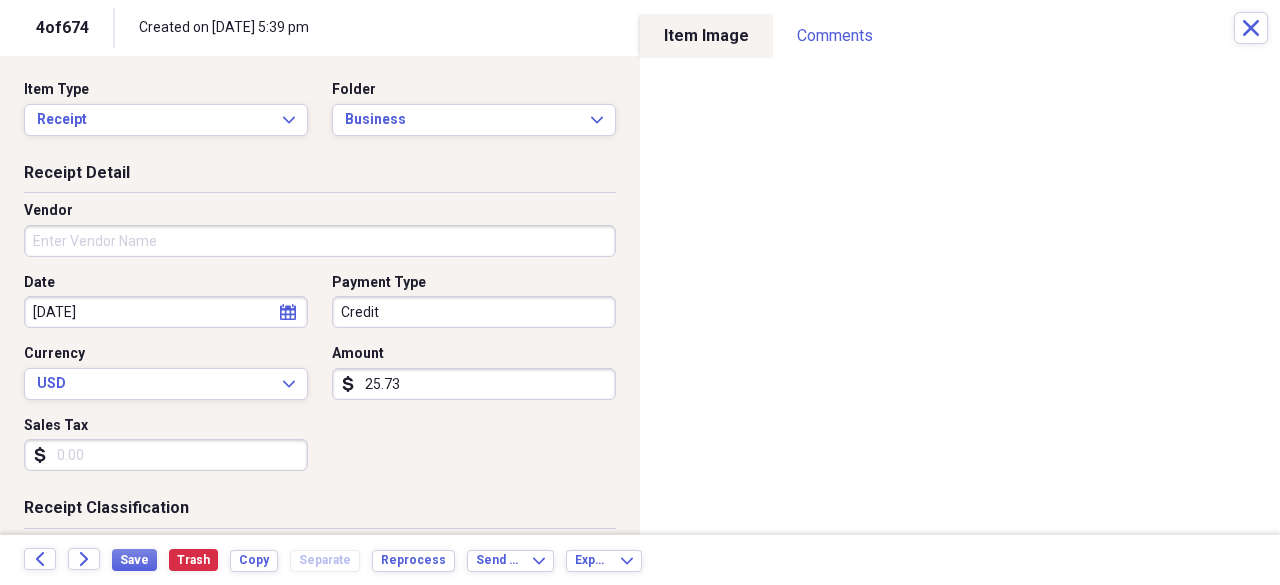 click on "Vendor" at bounding box center (320, 241) 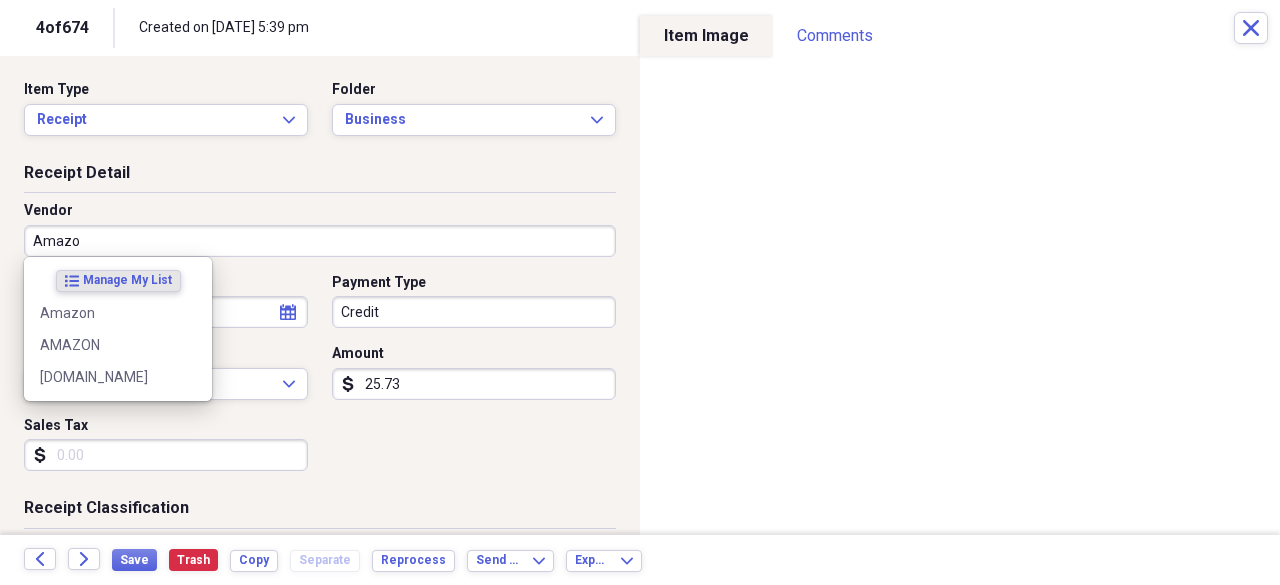 type on "Amazon" 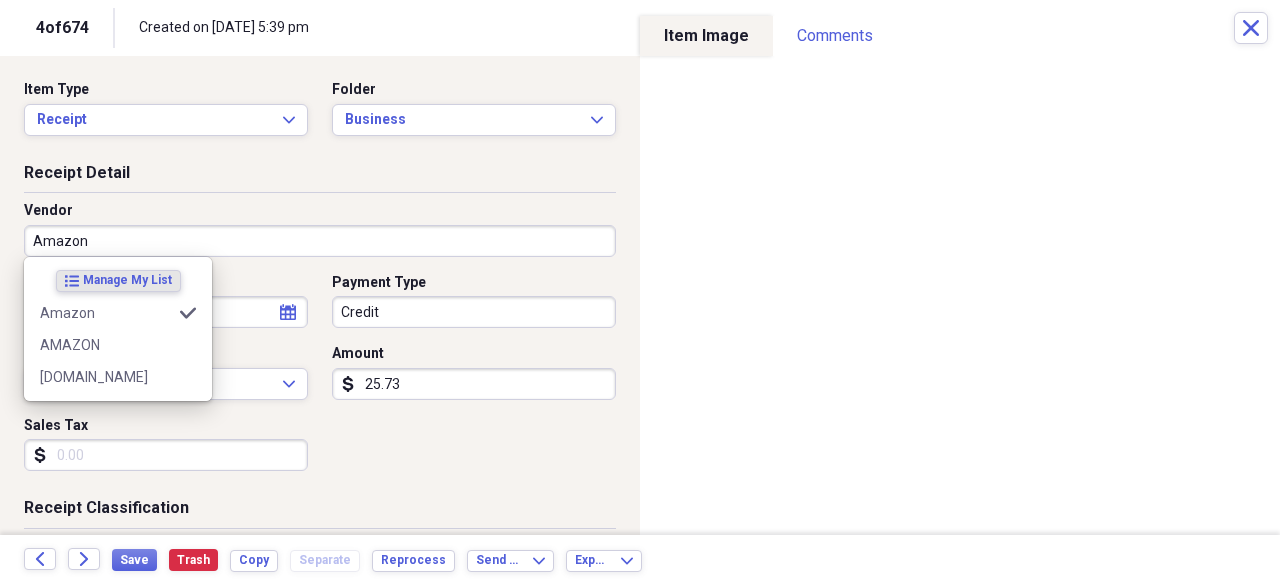 type on "Resurrection University Resource" 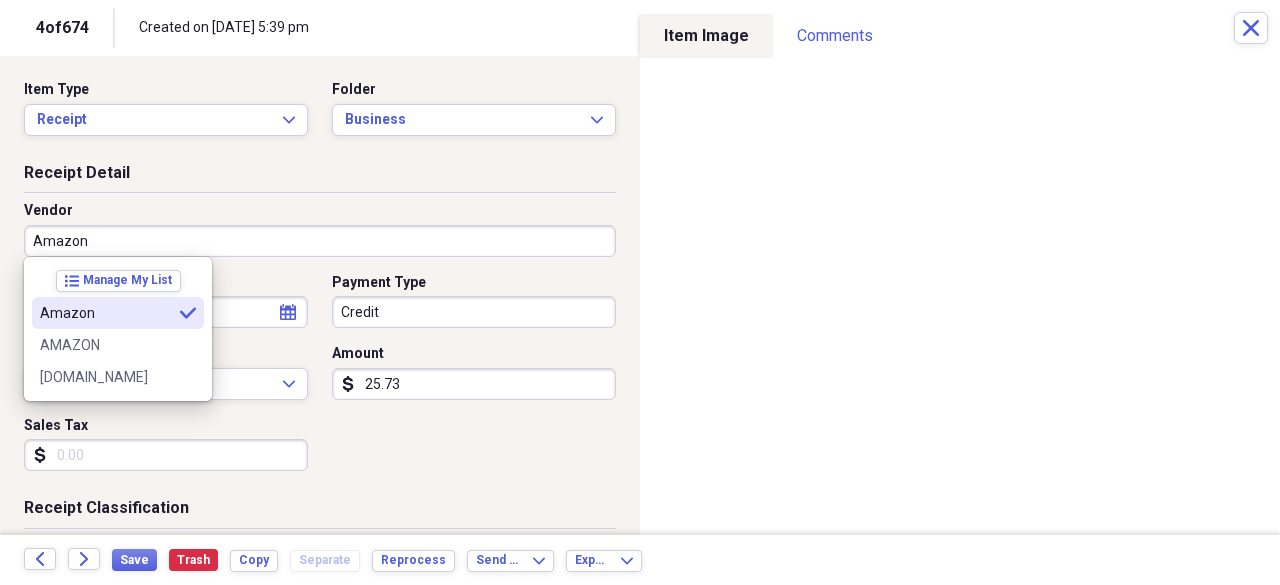 type on "Amazon" 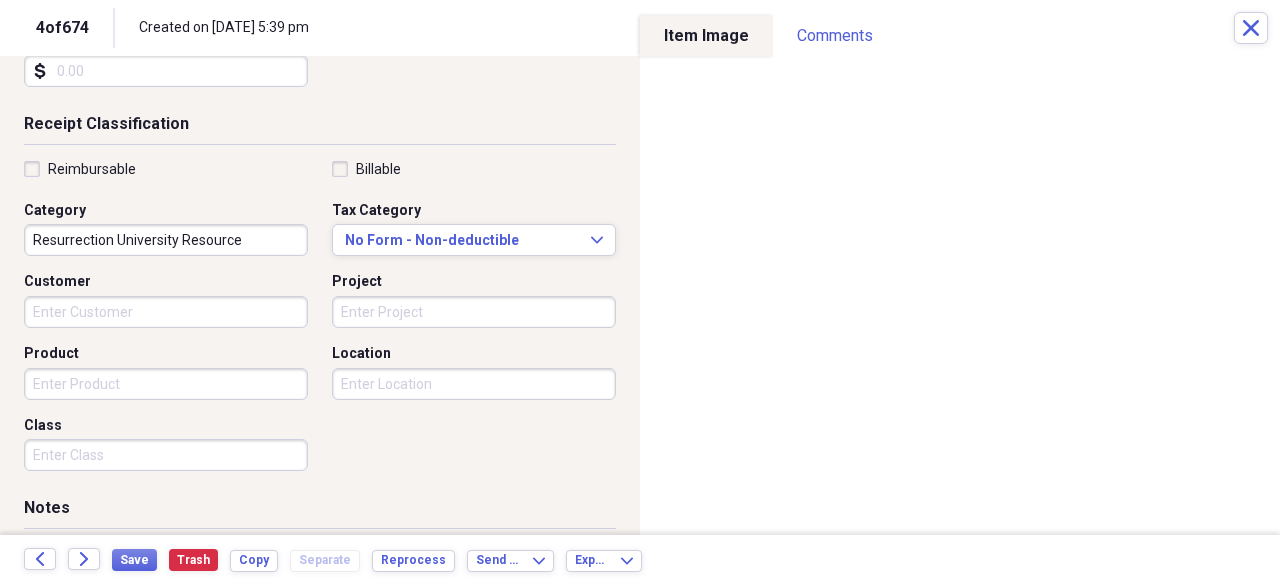 scroll, scrollTop: 414, scrollLeft: 0, axis: vertical 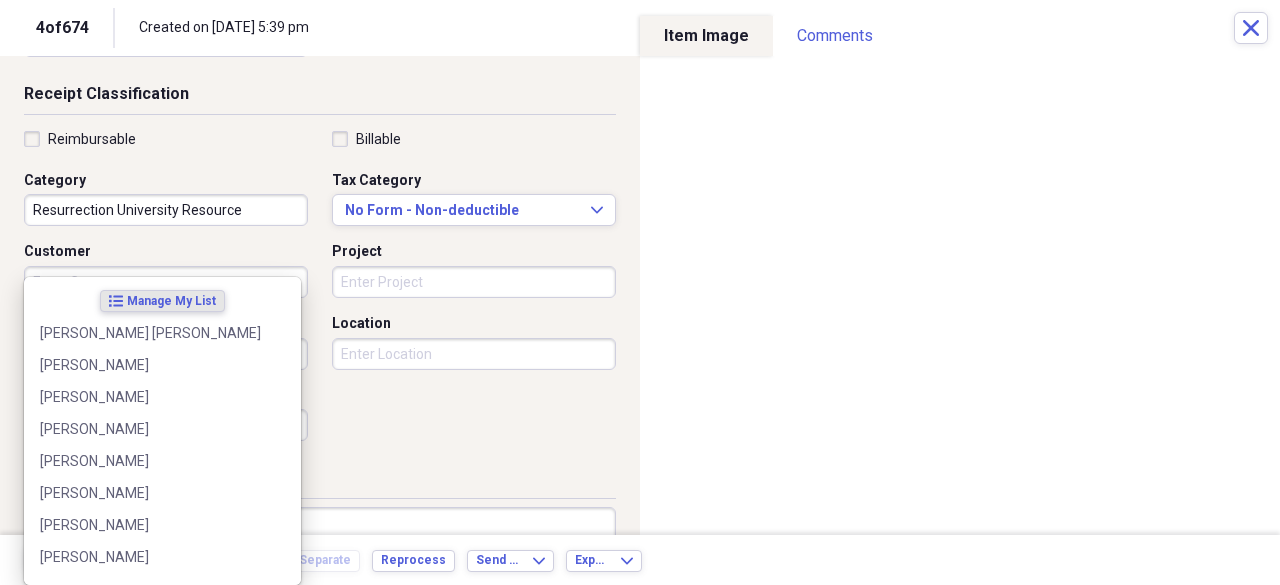 click on "Customer" at bounding box center (166, 282) 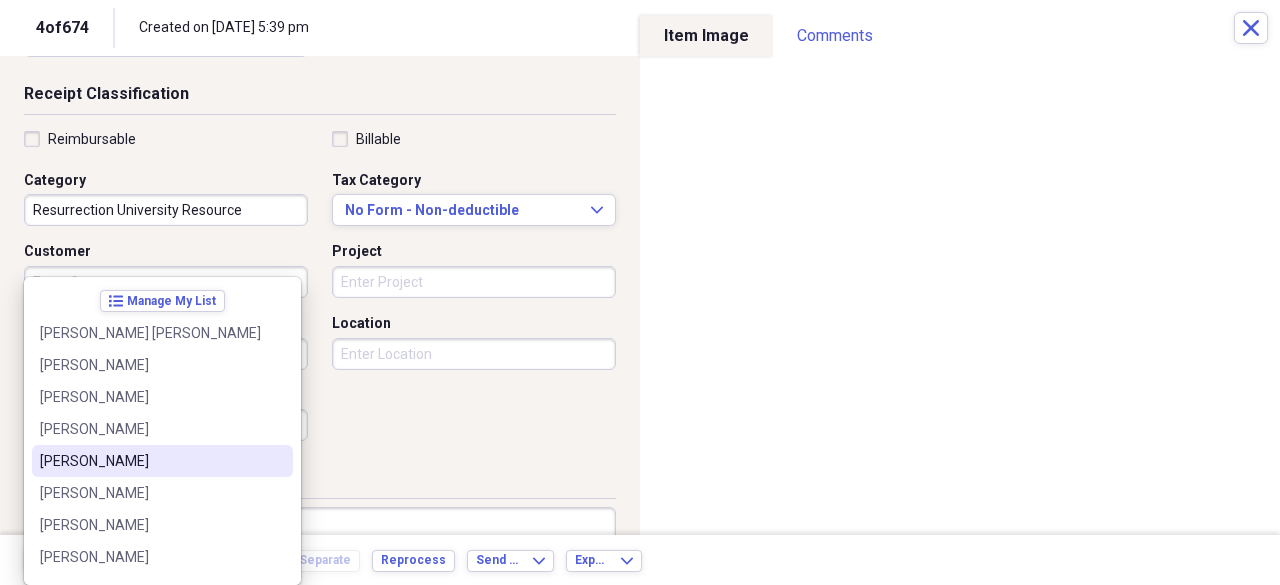 click on "[PERSON_NAME]" at bounding box center [162, 461] 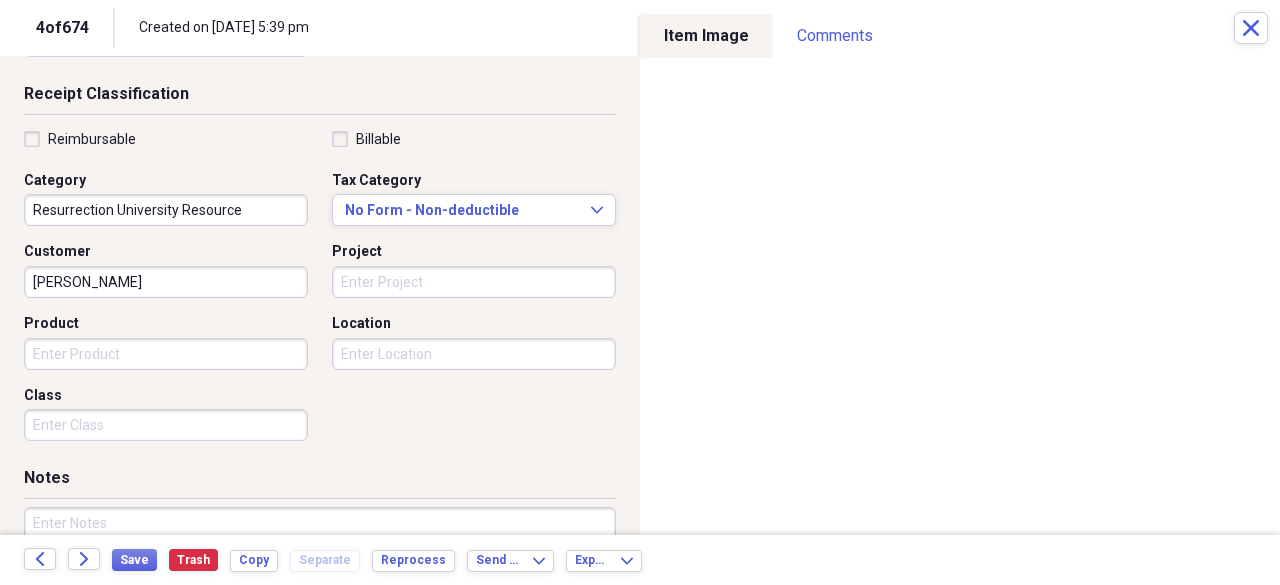 click on "Organize My Files Collapse Unfiled Needs Review Unfiled All Files Unfiled Unfiled Unfiled Saved Reports Collapse My Cabinet My Cabinet Add Folder Expand Folder Business Add Folder Expand Folder Personal Add Folder Expand Folder reconciled Add Folder Trash Trash Help & Support Submit Import Import Add Create Expand Reports Reports Settings Res Expand A view of all your files Showing 674 items , totaling $91,534.26 Column Expand sort Sort Filters  Expand Create Item Expand Status Image Item Type Date Name Category Amount Source Date Added chevron-down Folder check Receipt [DATE] 5:39 pm Business check Receipt [DATE] 5:39 pm Business check Receipt [DATE] 5:39 pm Business Review media Receipt [DATE] Entertainment $25.73 Import [DATE] 5:39 pm Business check media Receipt [DATE] Menards cleaning supplies $146.76 Mobile [DATE] 2:32 pm Unfiled check media Receipt [DATE] Ace Hardware General Retail $62.54 Mobile [DATE] 9:46 am Unfiled check media Receipt [DATE] Dollar Tree check" at bounding box center (640, 292) 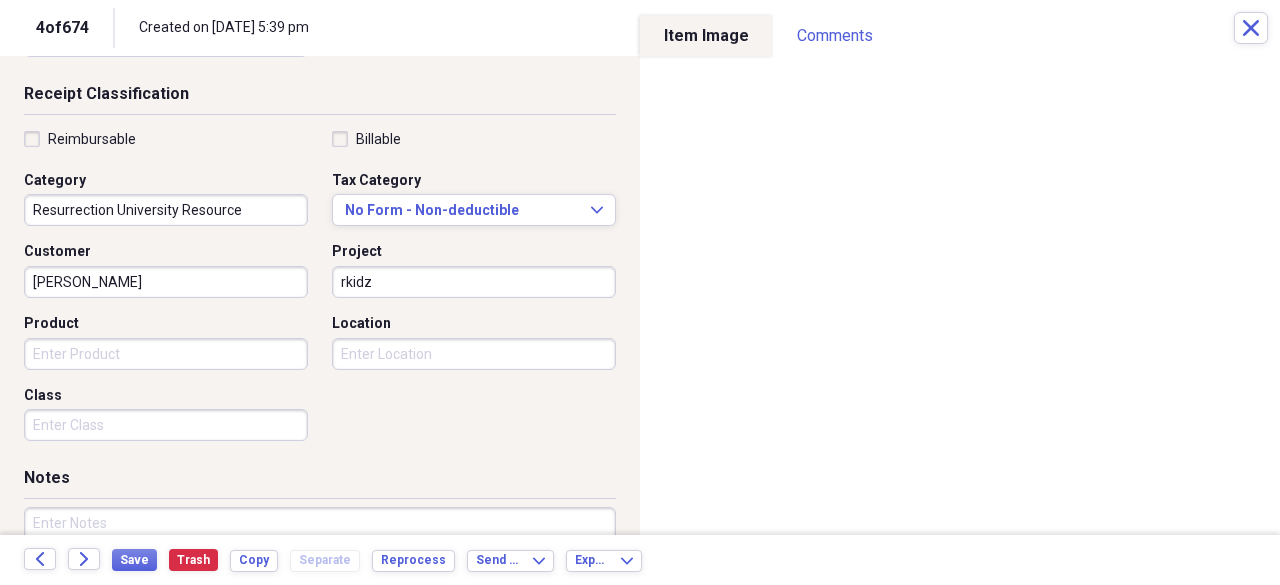 scroll, scrollTop: 537, scrollLeft: 0, axis: vertical 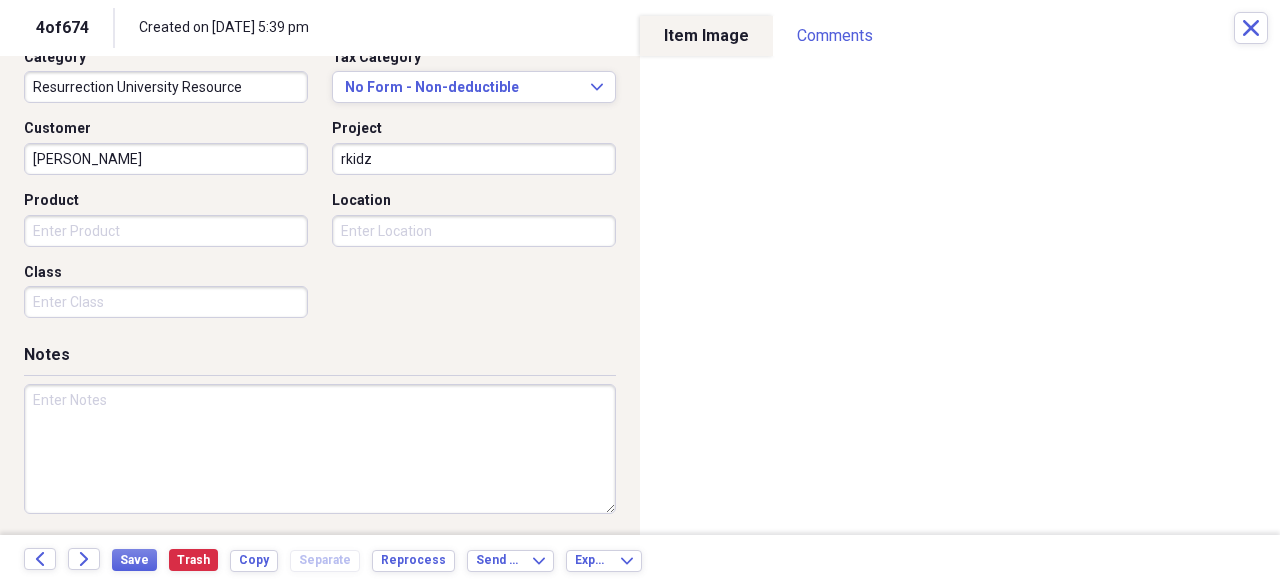 type on "rkidz" 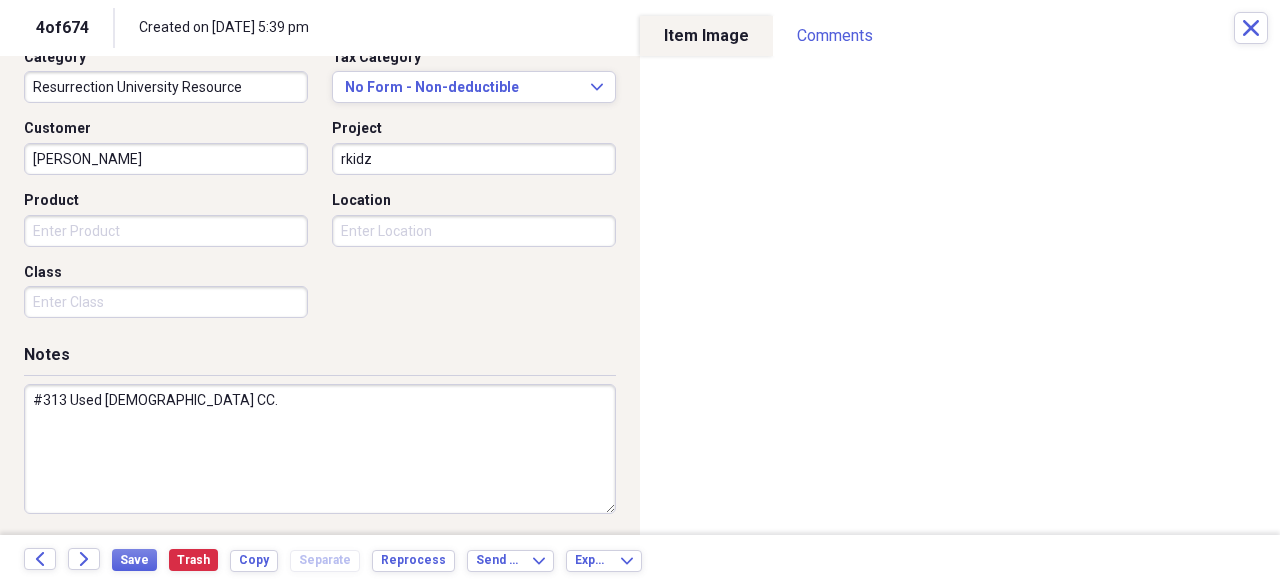 scroll, scrollTop: 541, scrollLeft: 0, axis: vertical 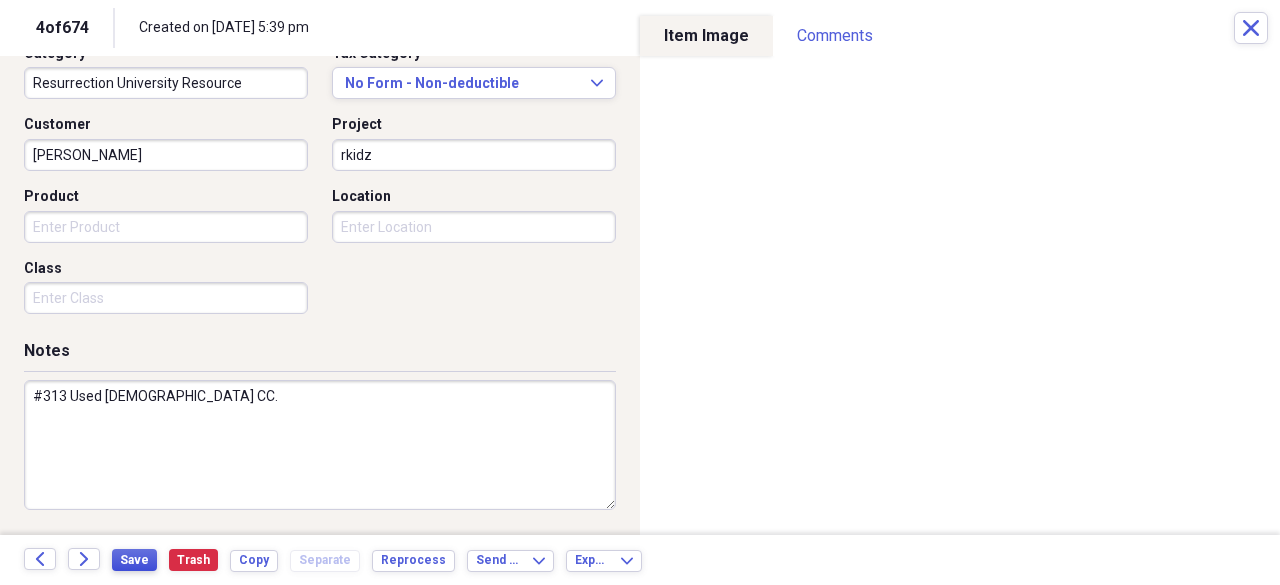 click on "Save" at bounding box center [134, 560] 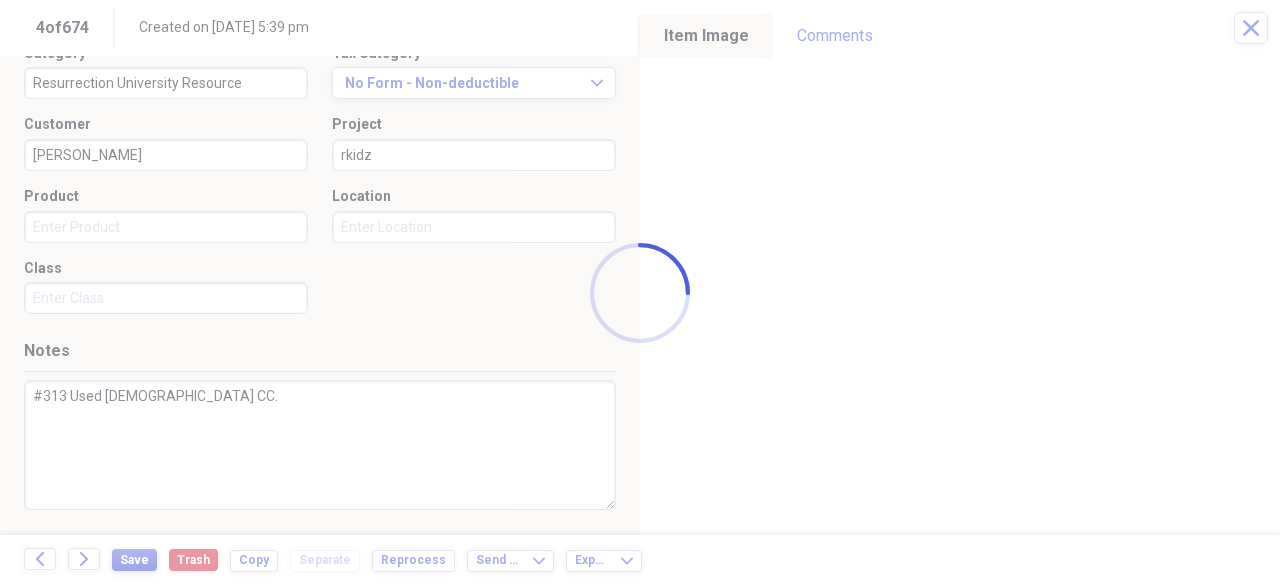 type on "#313 Used [DEMOGRAPHIC_DATA] CC." 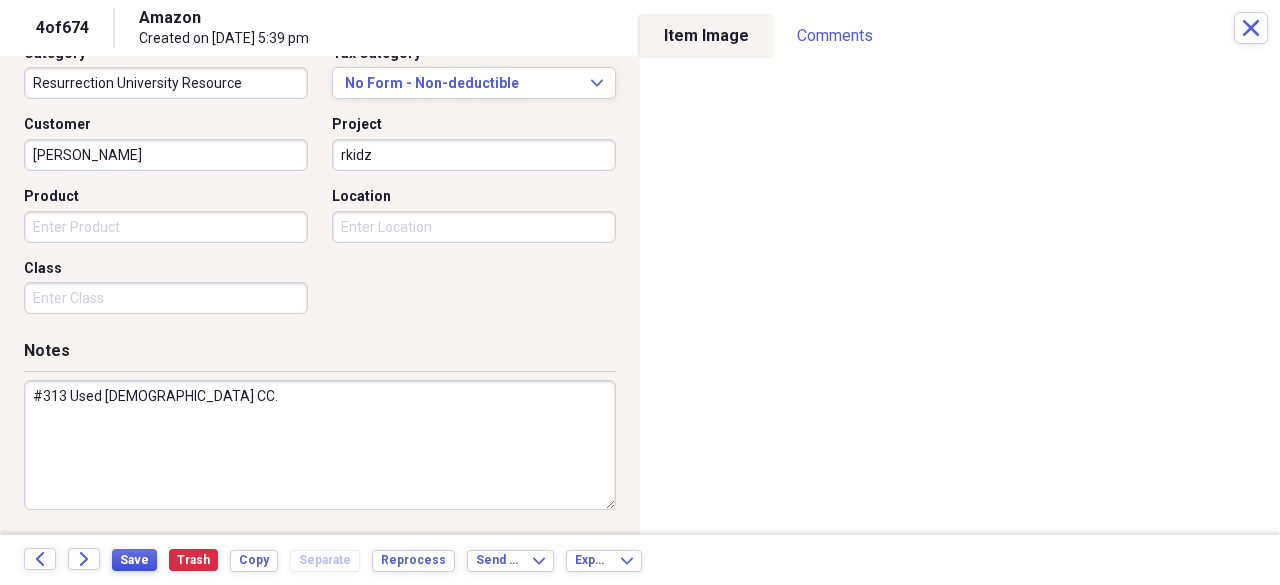 click on "Save" at bounding box center (134, 560) 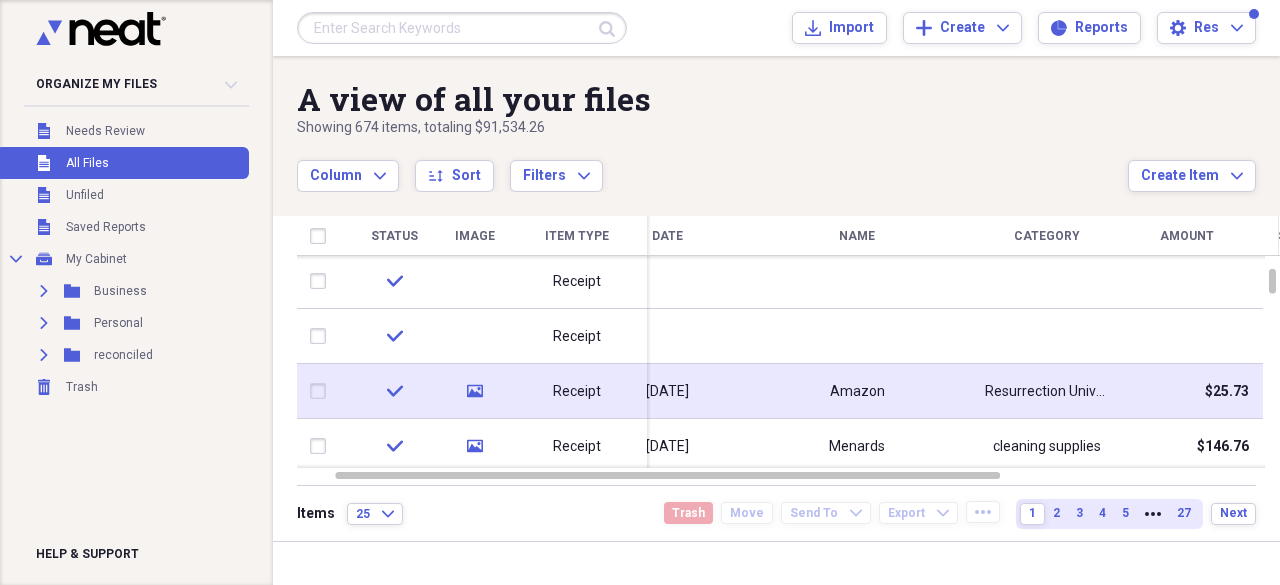 click on "Resurrection University Resource" at bounding box center [1047, 391] 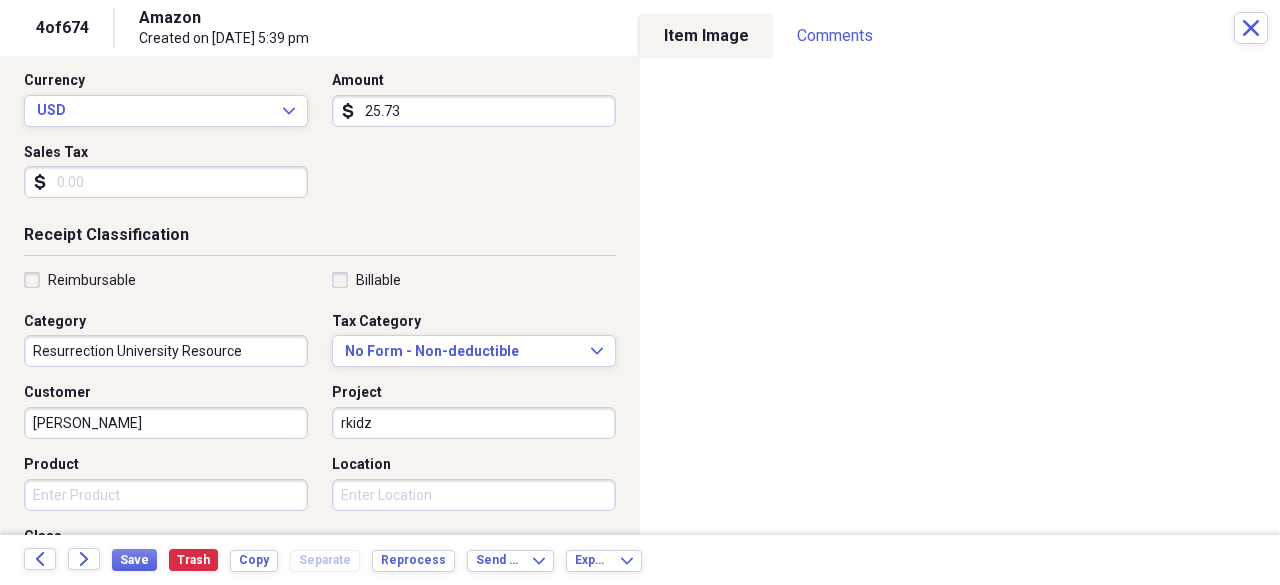 scroll, scrollTop: 312, scrollLeft: 0, axis: vertical 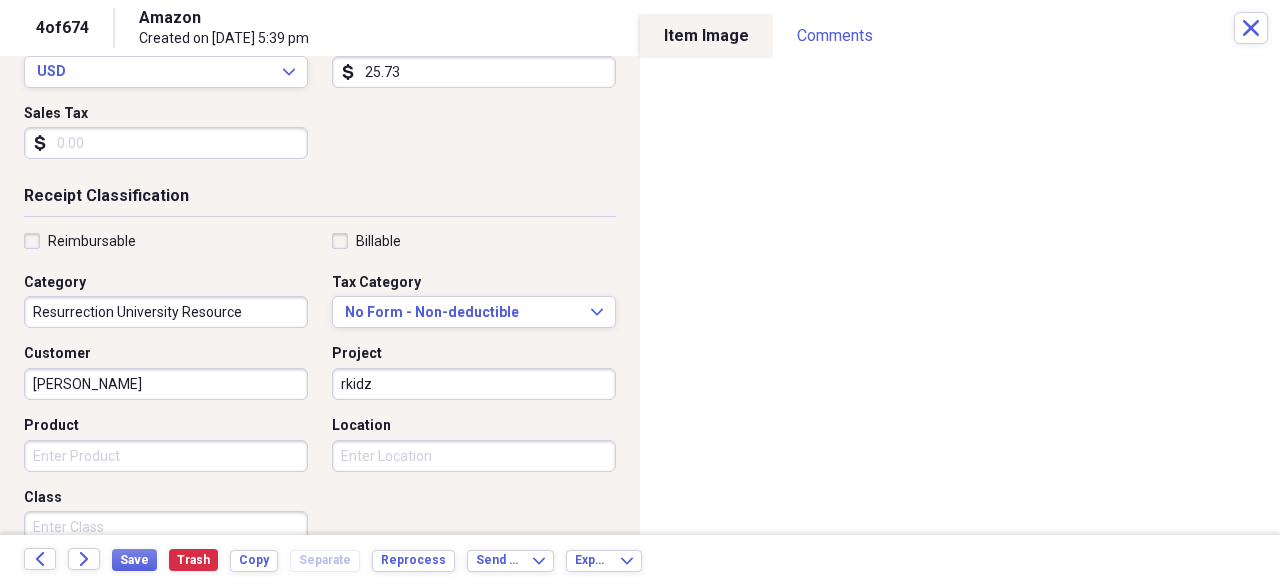 click on "Organize My Files Collapse Unfiled Needs Review Unfiled All Files Unfiled Unfiled Unfiled Saved Reports Collapse My Cabinet My Cabinet Add Folder Expand Folder Business Add Folder Expand Folder Personal Add Folder Expand Folder reconciled Add Folder Trash Trash Help & Support Submit Import Import Add Create Expand Reports Reports Settings Res Expand A view of all your files Showing 674 items , totaling $91,534.26 Column Expand sort Sort Filters  Expand Create Item Expand Status Image Item Type Date Name Category Amount Source Date Added chevron-down Folder check Receipt [DATE] 5:39 pm Business check Receipt [DATE] 5:39 pm Business check Receipt [DATE] 5:39 pm Business check media Receipt [DATE] Amazon Resurrection University Resource $25.73 Import [DATE] 5:39 pm Business check media Receipt [DATE] Menards cleaning supplies $146.76 Mobile [DATE] 2:32 pm Unfiled check media Receipt [DATE] Ace Hardware General Retail $62.54 Mobile [DATE] 9:46 am Unfiled check media Receipt 25" at bounding box center (640, 292) 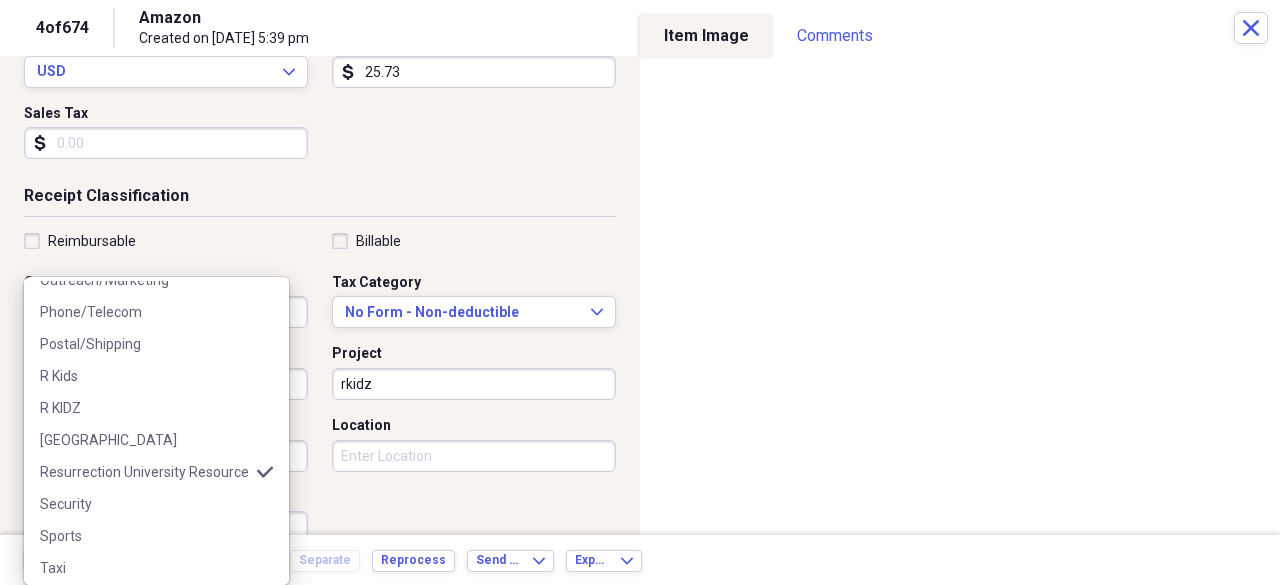 scroll, scrollTop: 766, scrollLeft: 0, axis: vertical 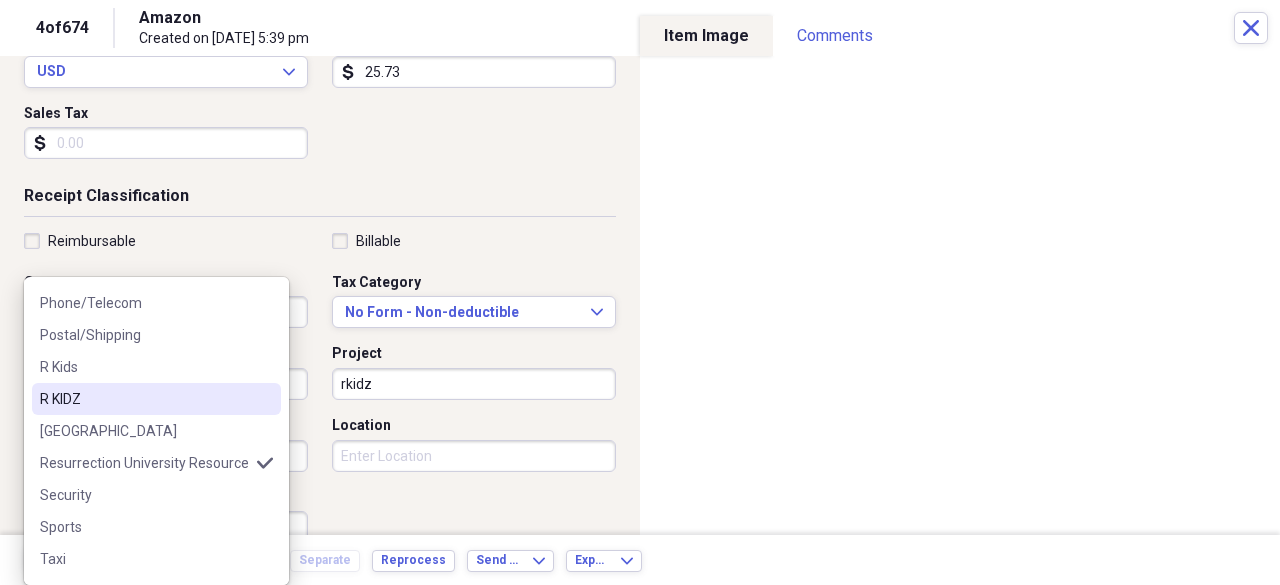 click on "R KIDZ" at bounding box center (144, 399) 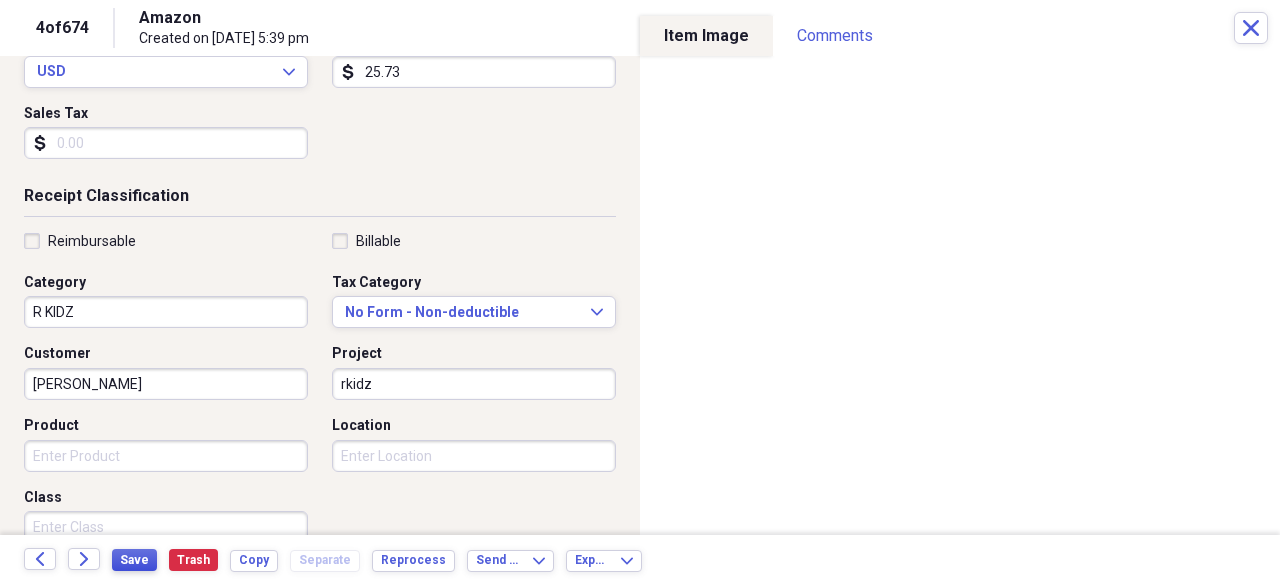 click on "Save" at bounding box center [134, 560] 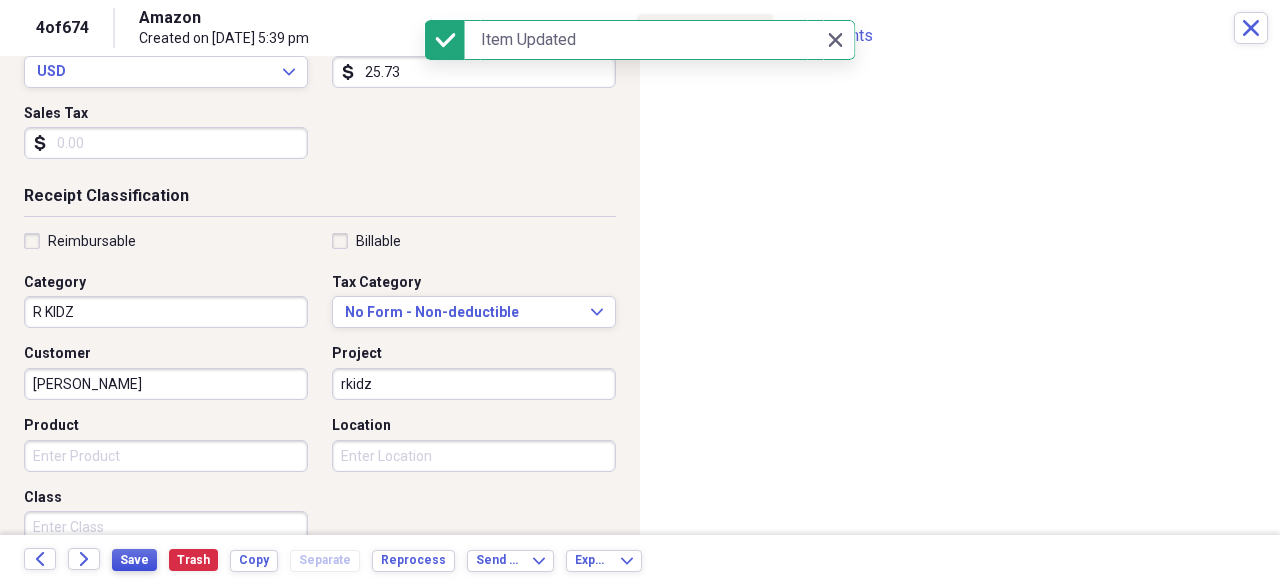 scroll, scrollTop: 0, scrollLeft: 0, axis: both 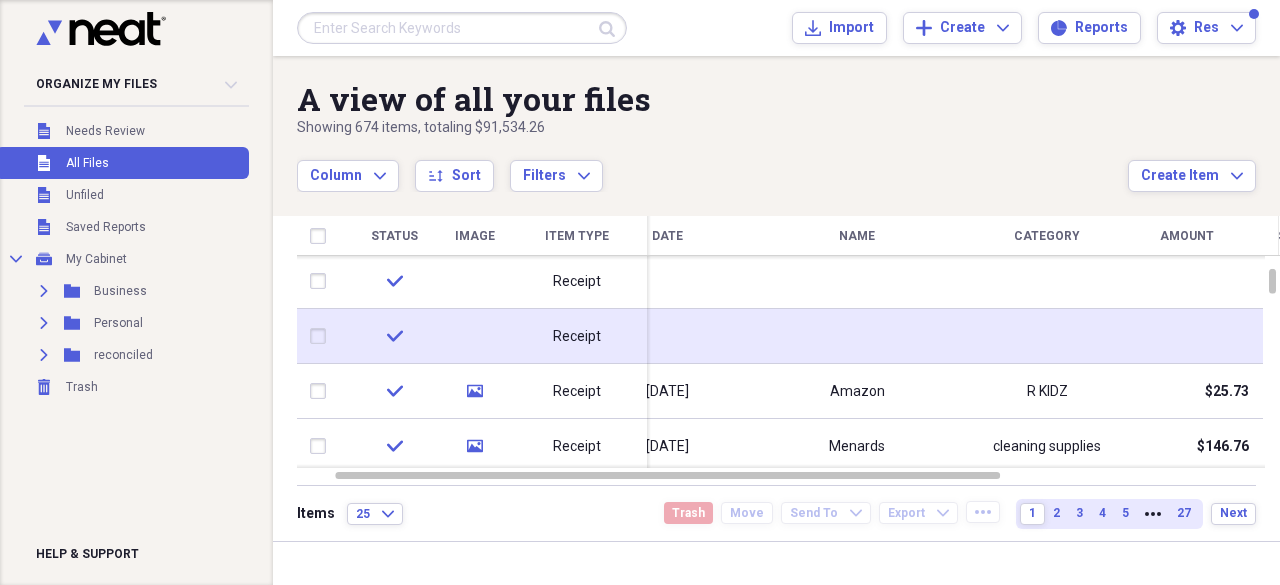 click at bounding box center [667, 336] 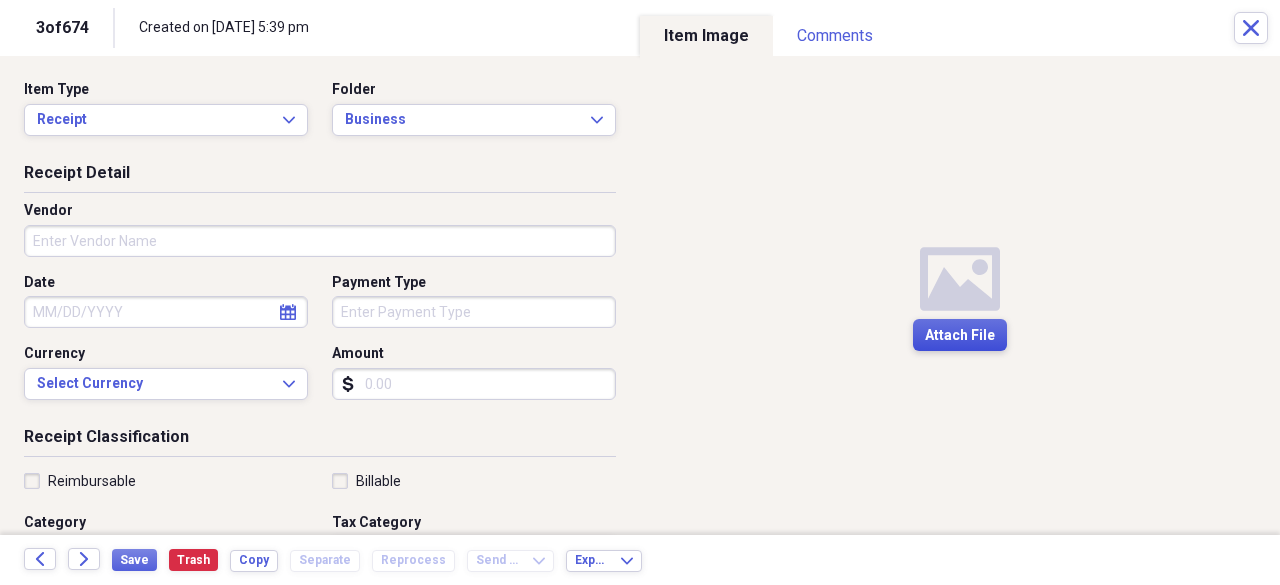 click on "Attach File" at bounding box center [960, 336] 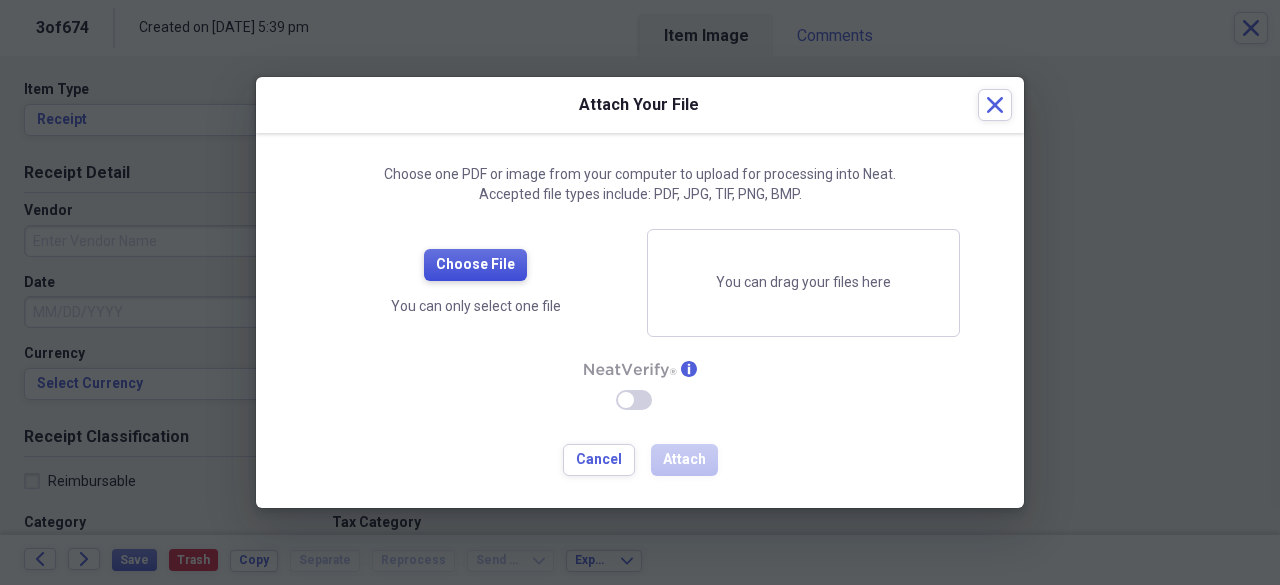 click on "Choose File" at bounding box center (475, 265) 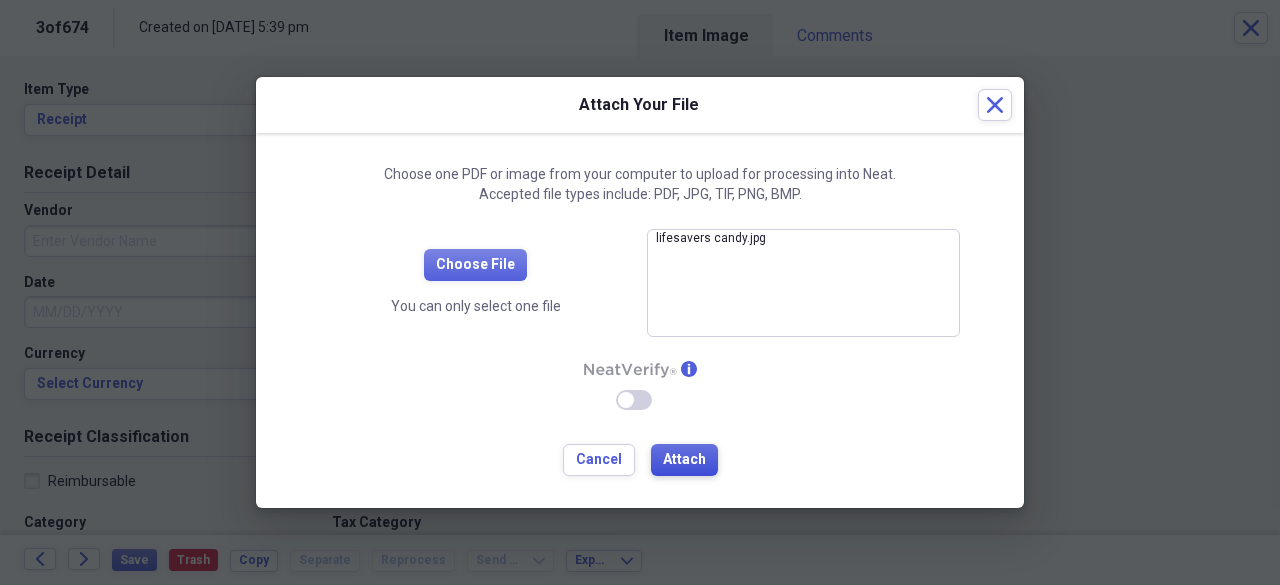 click on "Attach" at bounding box center (684, 460) 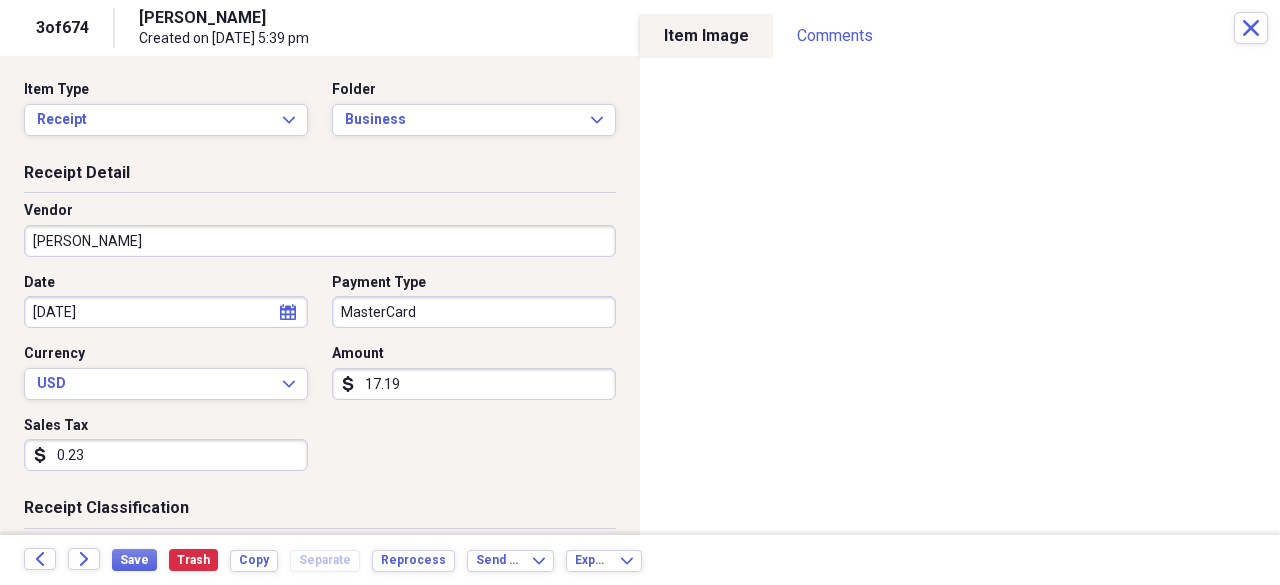 type on "[PERSON_NAME]" 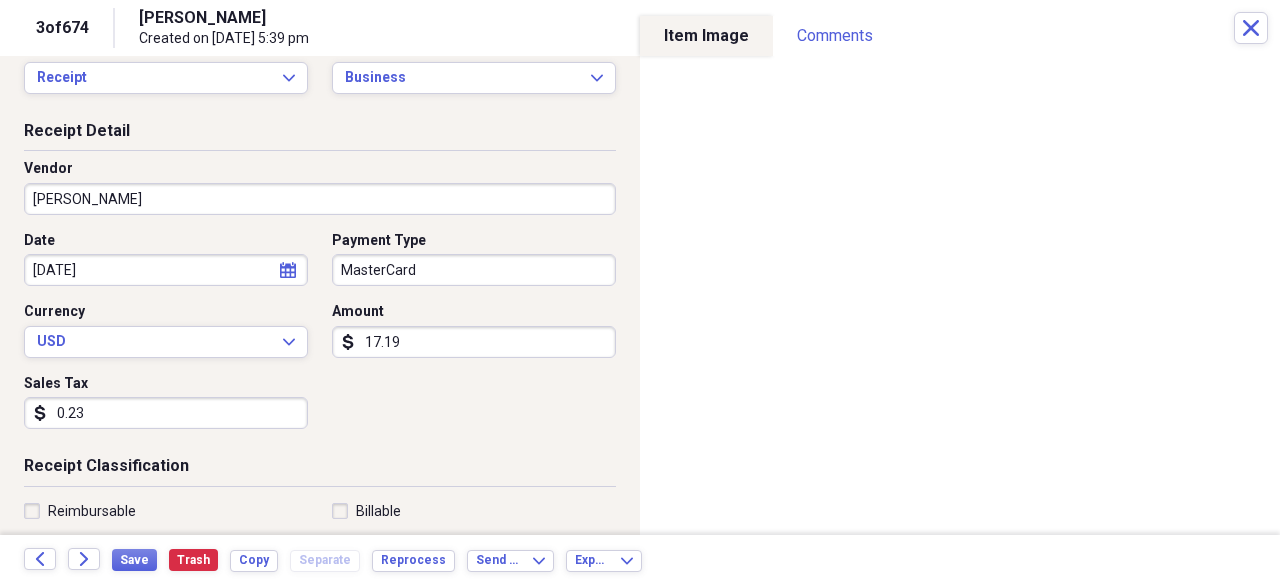 scroll, scrollTop: 0, scrollLeft: 0, axis: both 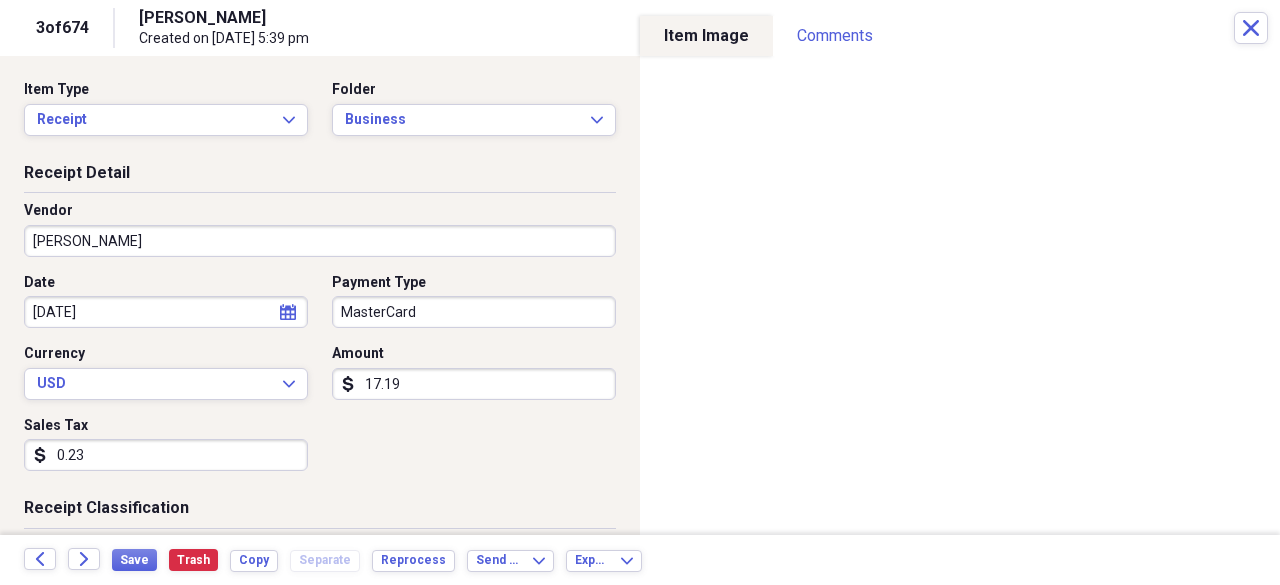 click on "17.19" at bounding box center [474, 384] 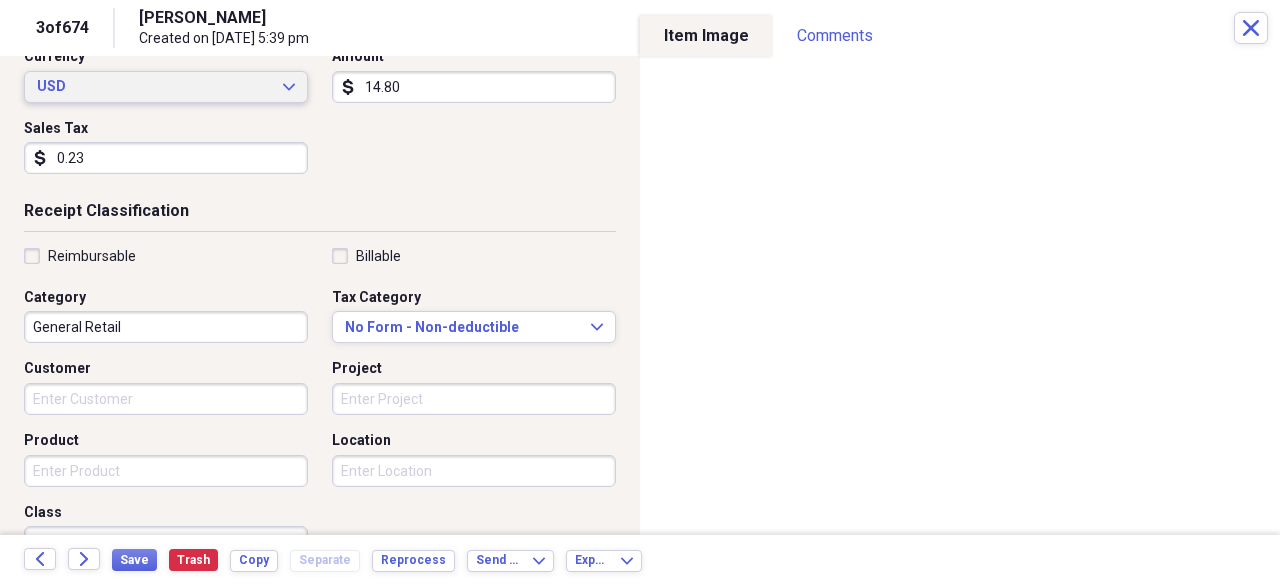 scroll, scrollTop: 302, scrollLeft: 0, axis: vertical 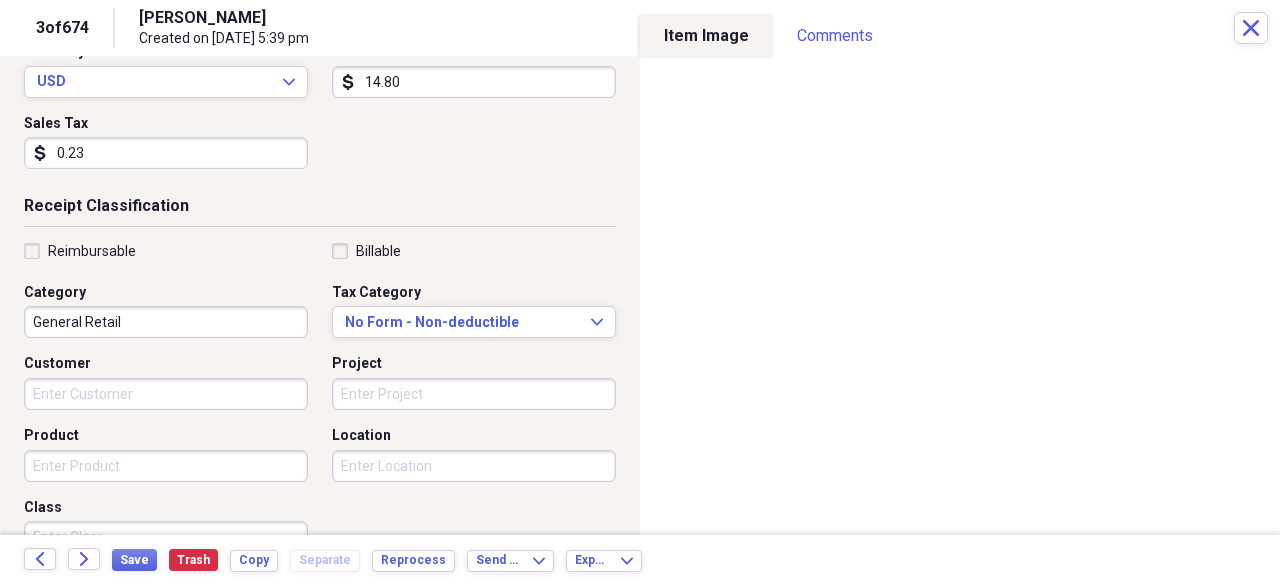 type on "14.80" 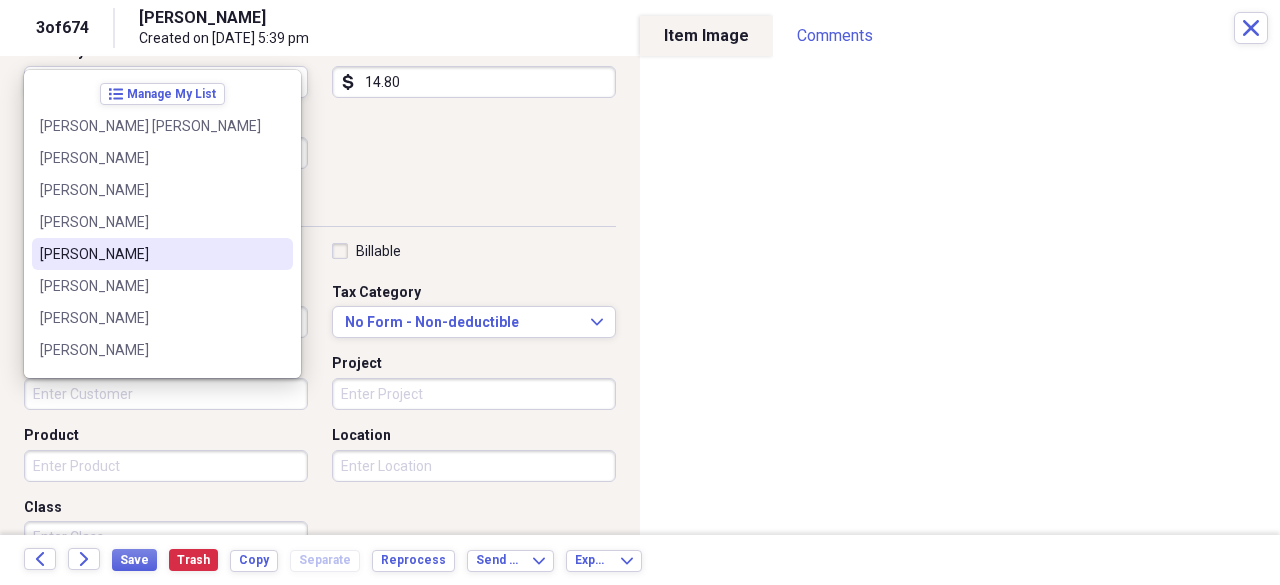 click on "[PERSON_NAME]" at bounding box center (162, 254) 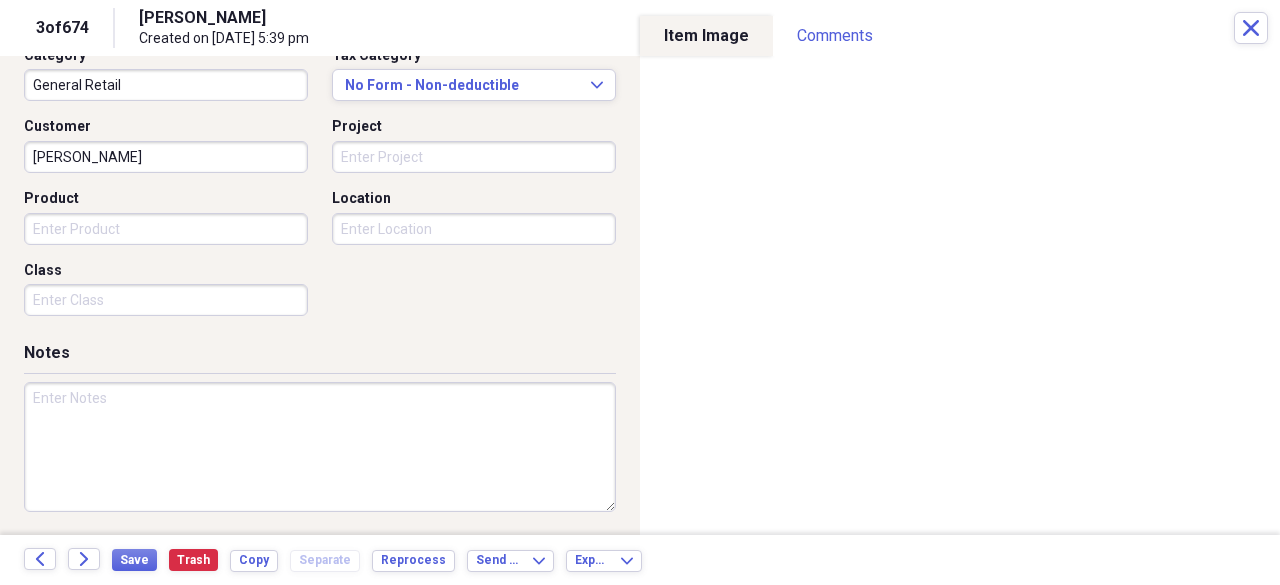 scroll, scrollTop: 541, scrollLeft: 0, axis: vertical 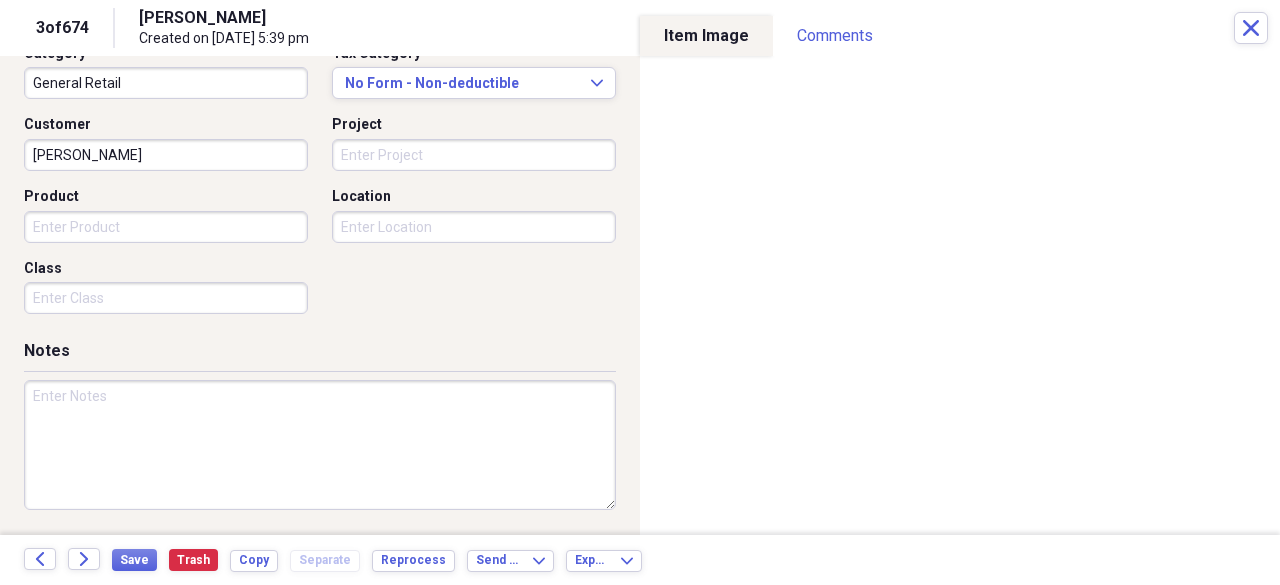 click on "Product" at bounding box center [166, 227] 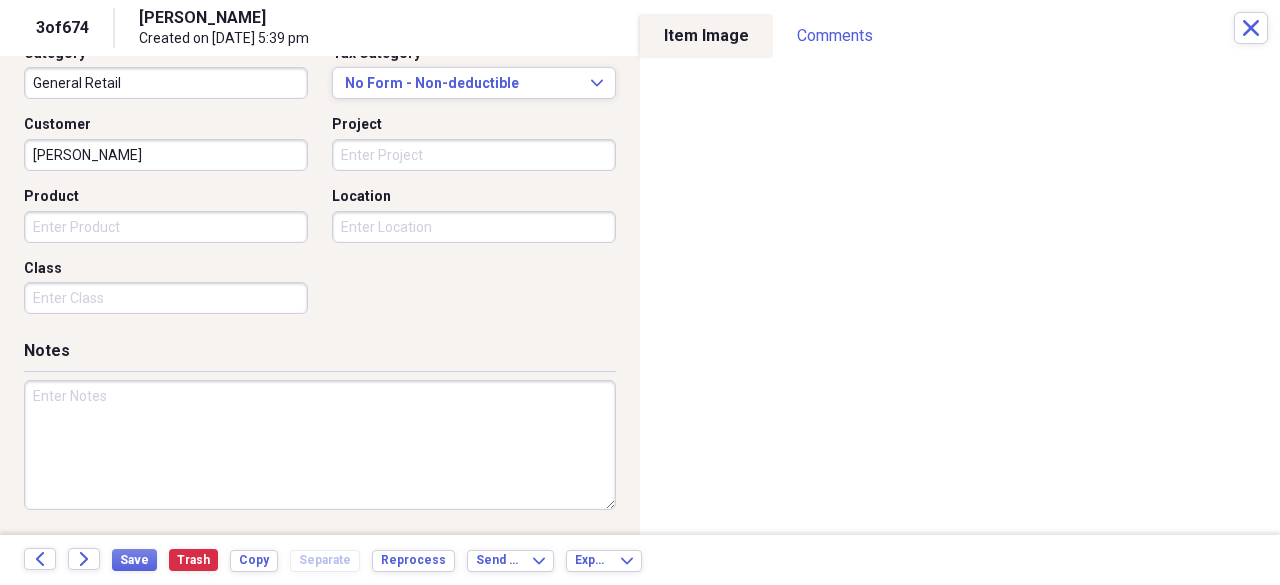 click on "Reimbursable Billable Category General Retail Tax Category No Form - Non-deductible Expand Customer [PERSON_NAME] Project Product Location Class" at bounding box center [320, 163] 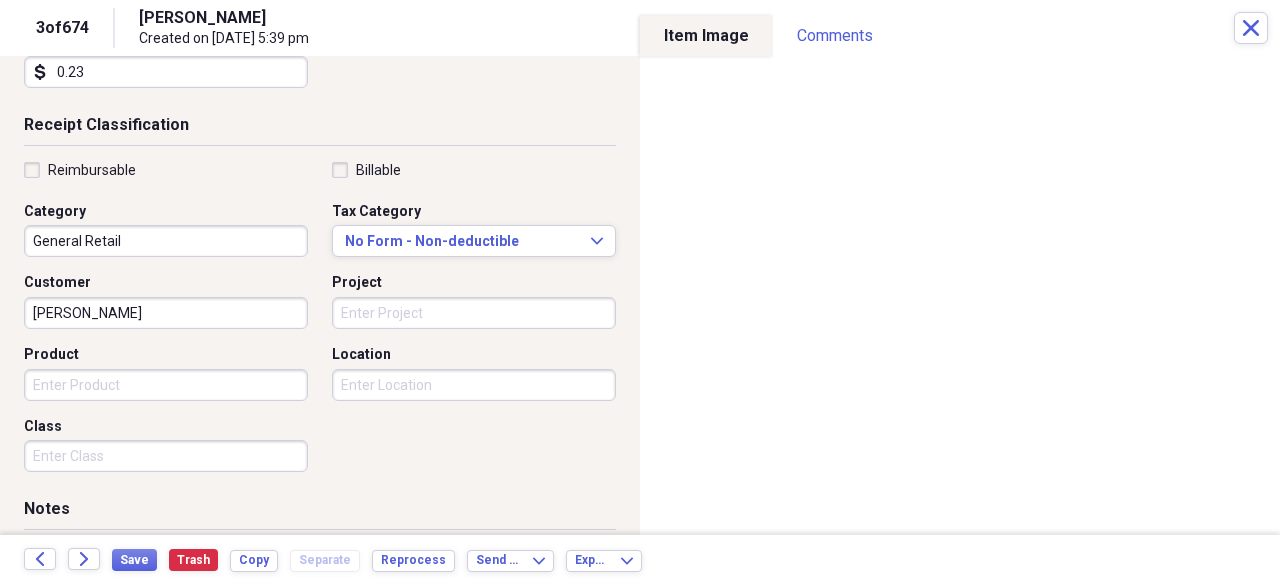 scroll, scrollTop: 382, scrollLeft: 0, axis: vertical 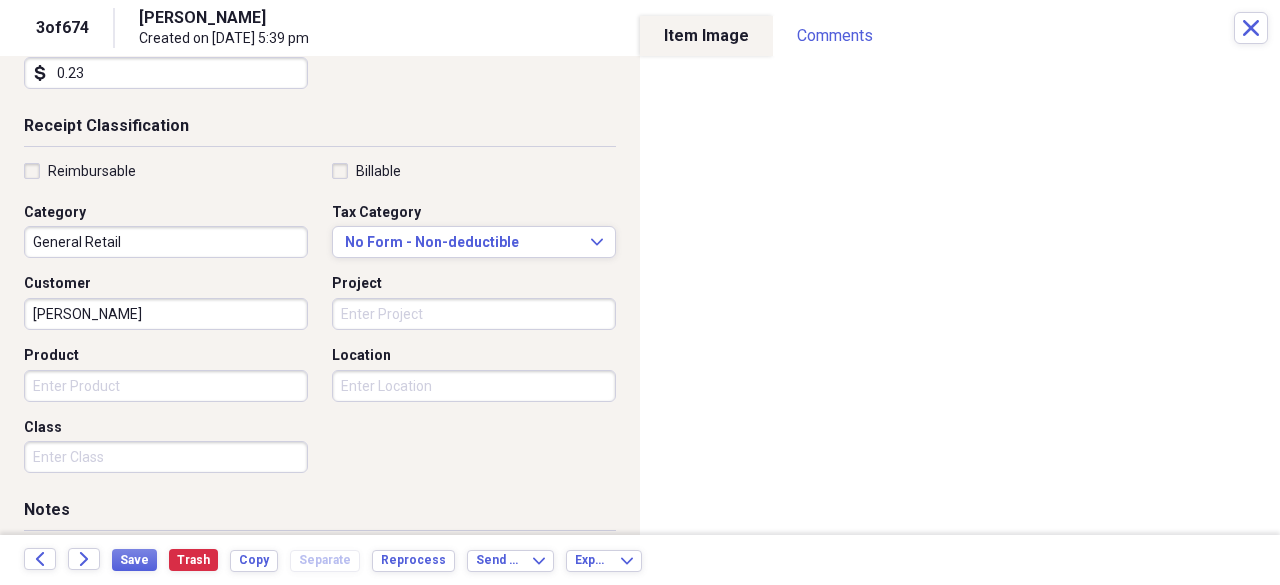 click on "General Retail" at bounding box center [166, 242] 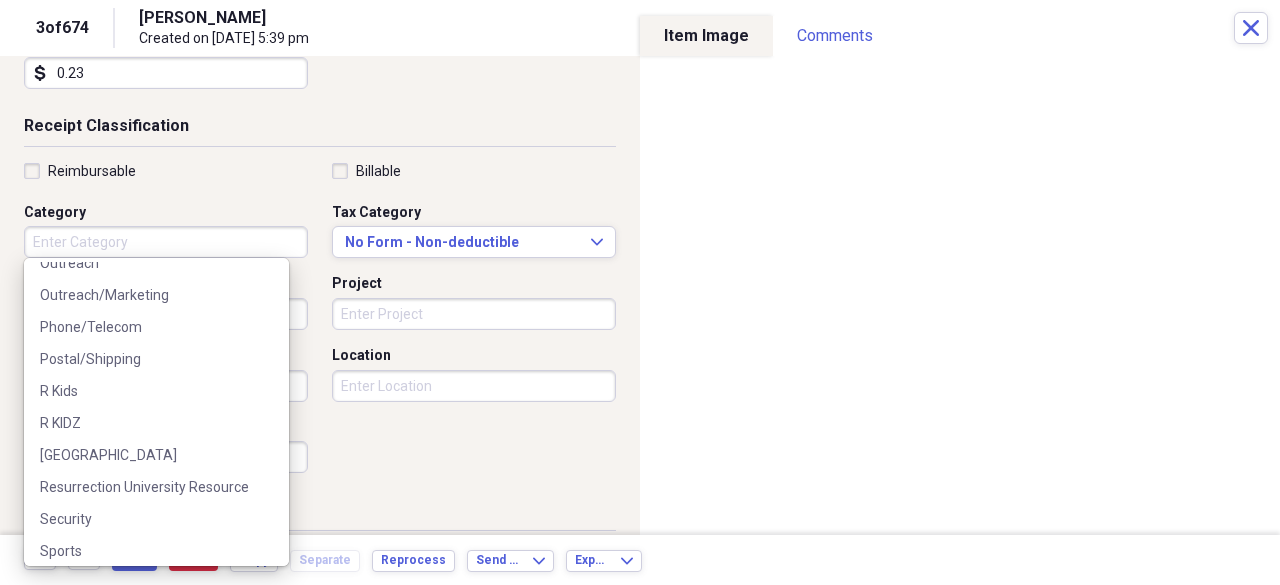 scroll, scrollTop: 724, scrollLeft: 0, axis: vertical 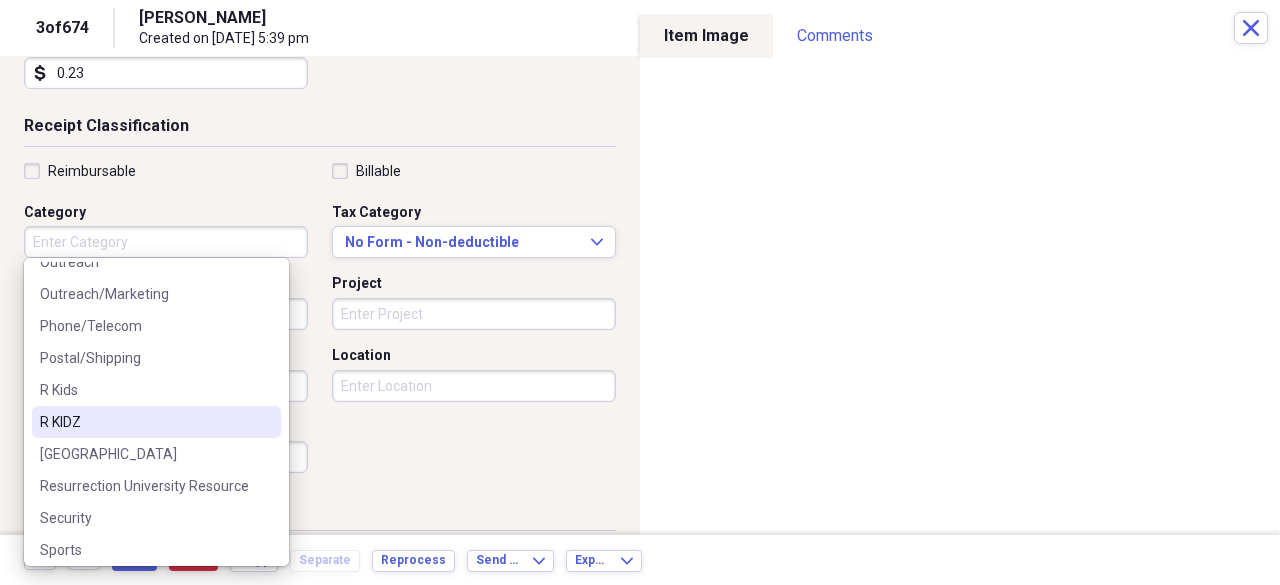 click on "R KIDZ" at bounding box center (144, 422) 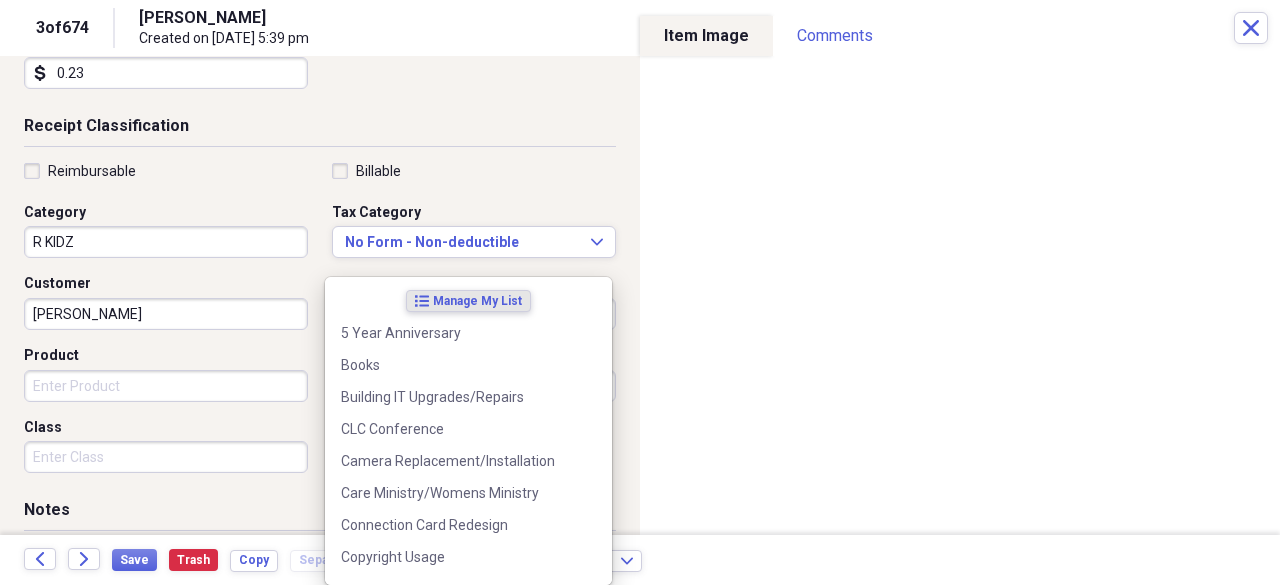 click on "Organize My Files Collapse Unfiled Needs Review Unfiled All Files Unfiled Unfiled Unfiled Saved Reports Collapse My Cabinet My Cabinet Add Folder Expand Folder Business Add Folder Expand Folder Personal Add Folder Expand Folder reconciled Add Folder Trash Trash Help & Support Submit Import Import Add Create Expand Reports Reports Settings Res Expand A view of all your files Showing 674 items , totaling $91,534.26 Column Expand sort Sort Filters  Expand Create Item Expand Status Image Item Type Date Name Category Amount Source Date Added chevron-down Folder check Receipt [DATE] 5:39 pm Business check Receipt [DATE] 5:39 pm Business Review media Receipt [DATE] [PERSON_NAME] General Retail $17.19 Import [DATE] 5:39 pm Business check media Receipt [DATE] Amazon R KIDZ $25.73 Import [DATE] 5:39 pm Business check media Receipt [DATE] Menards cleaning supplies $146.76 Mobile [DATE] 2:32 pm Unfiled check media Receipt [DATE] Ace Hardware General Retail $62.54 Mobile [DATE] 9:46 am 25 1" at bounding box center [640, 292] 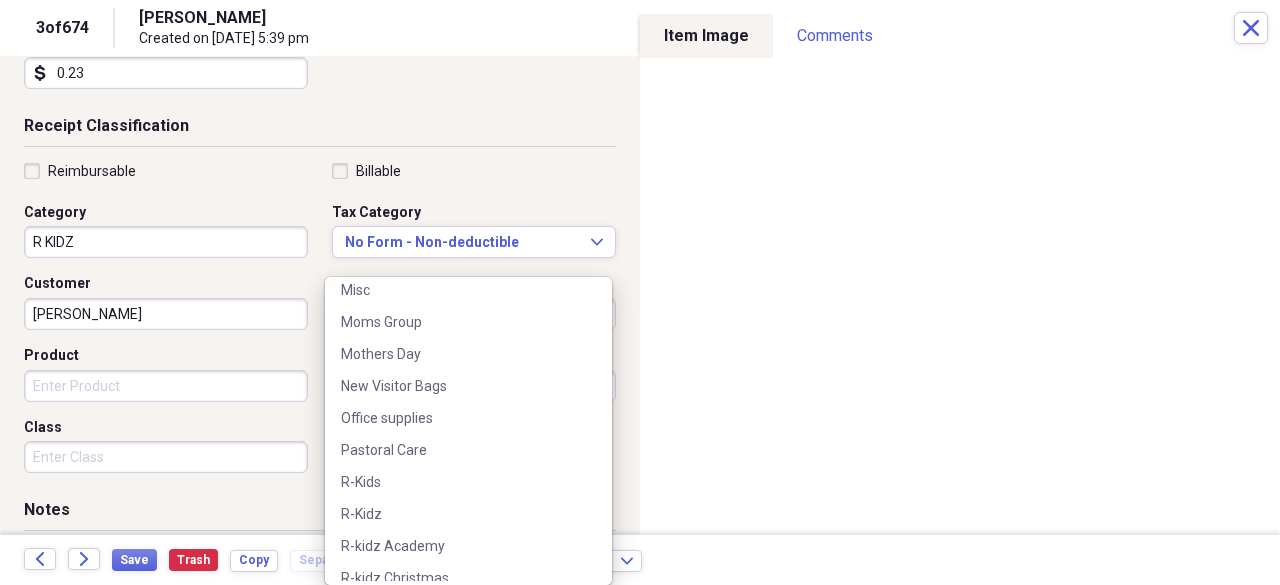 scroll, scrollTop: 651, scrollLeft: 0, axis: vertical 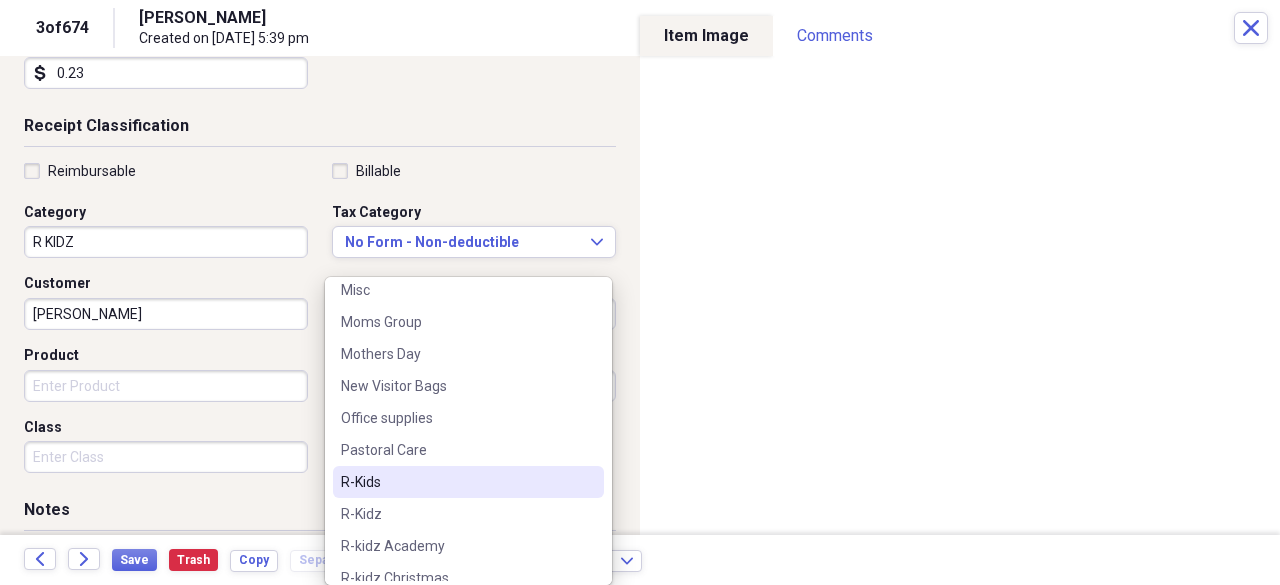 click on "R-Kids" at bounding box center (456, 482) 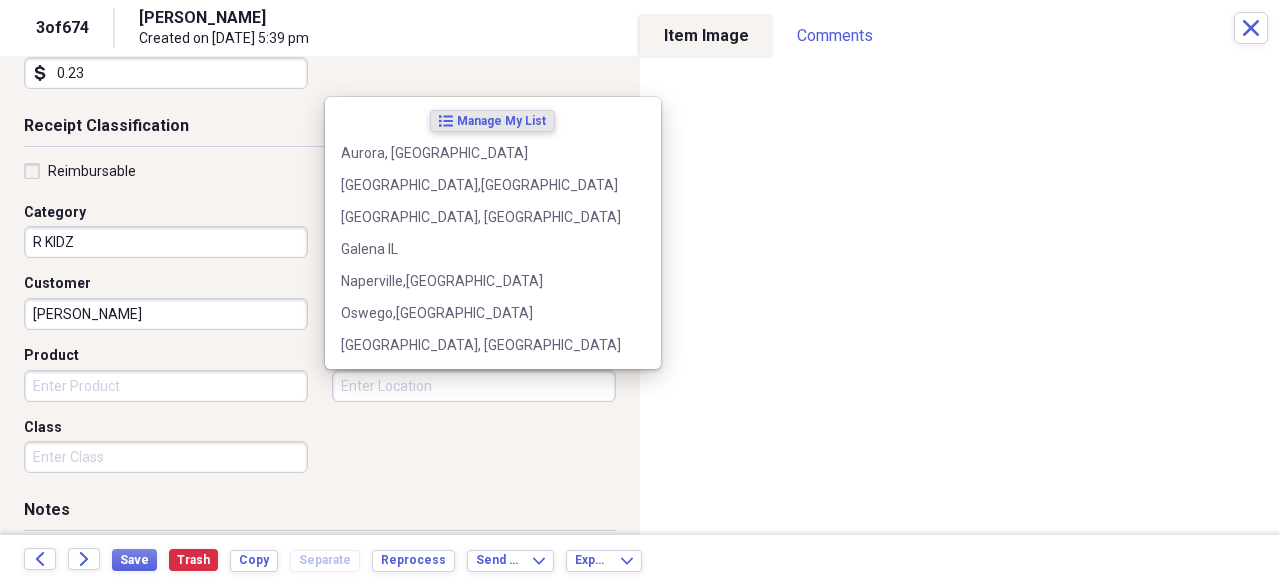 click on "Location" at bounding box center (474, 386) 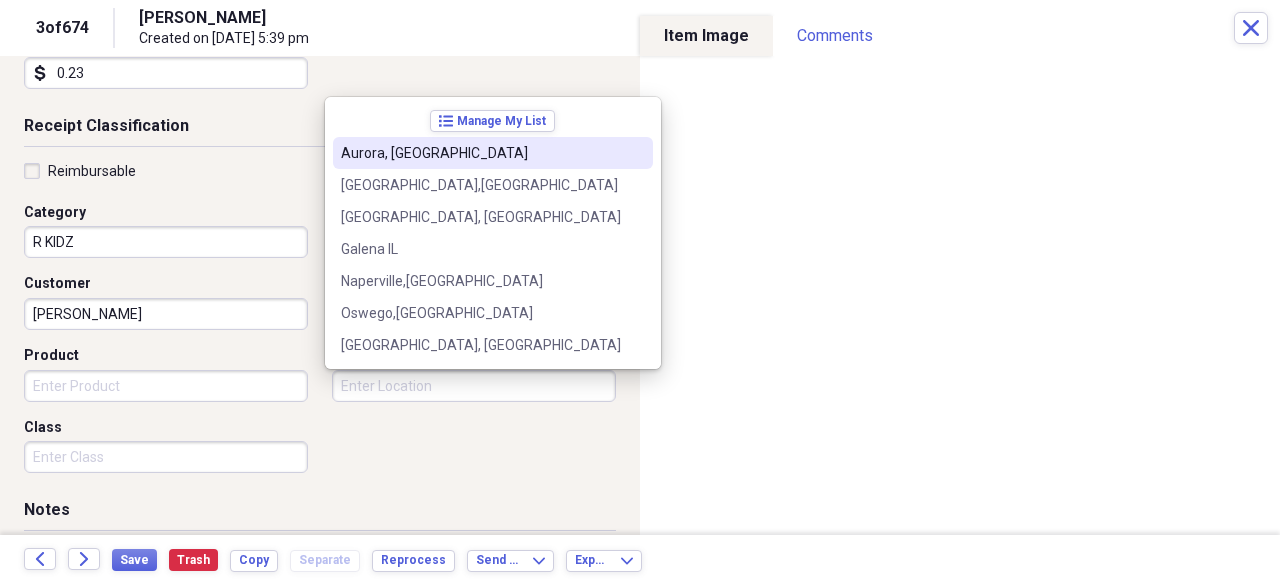 click on "Aurora, [GEOGRAPHIC_DATA]" at bounding box center (481, 153) 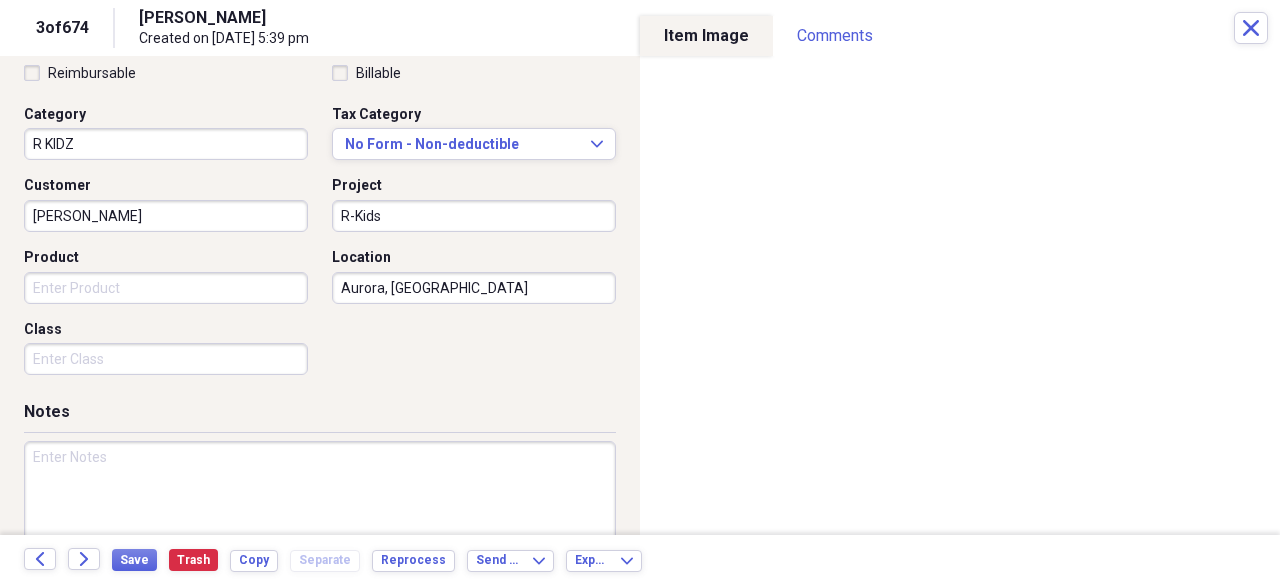 scroll, scrollTop: 541, scrollLeft: 0, axis: vertical 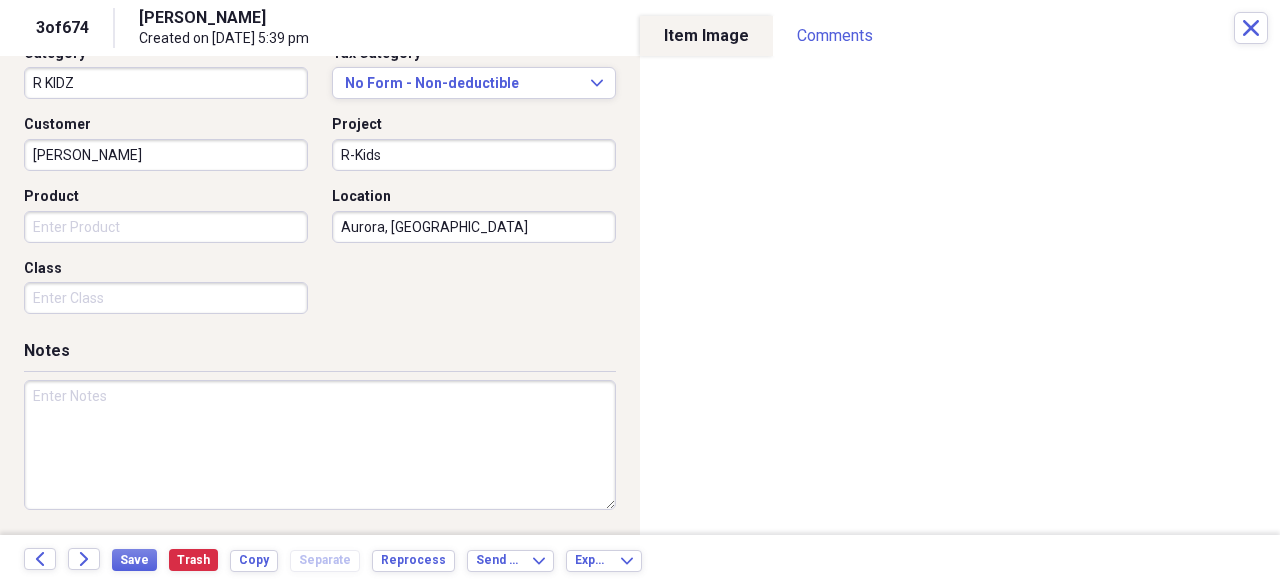 click at bounding box center (320, 445) 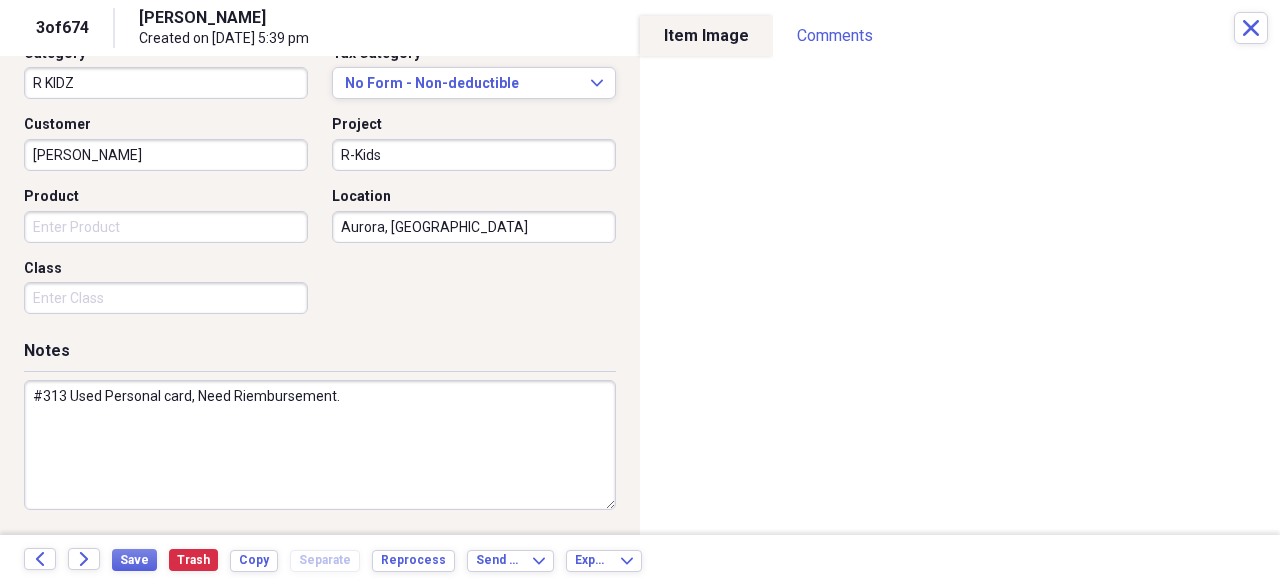 click on "#313 Used Personal card, Need Riembursement." at bounding box center (320, 445) 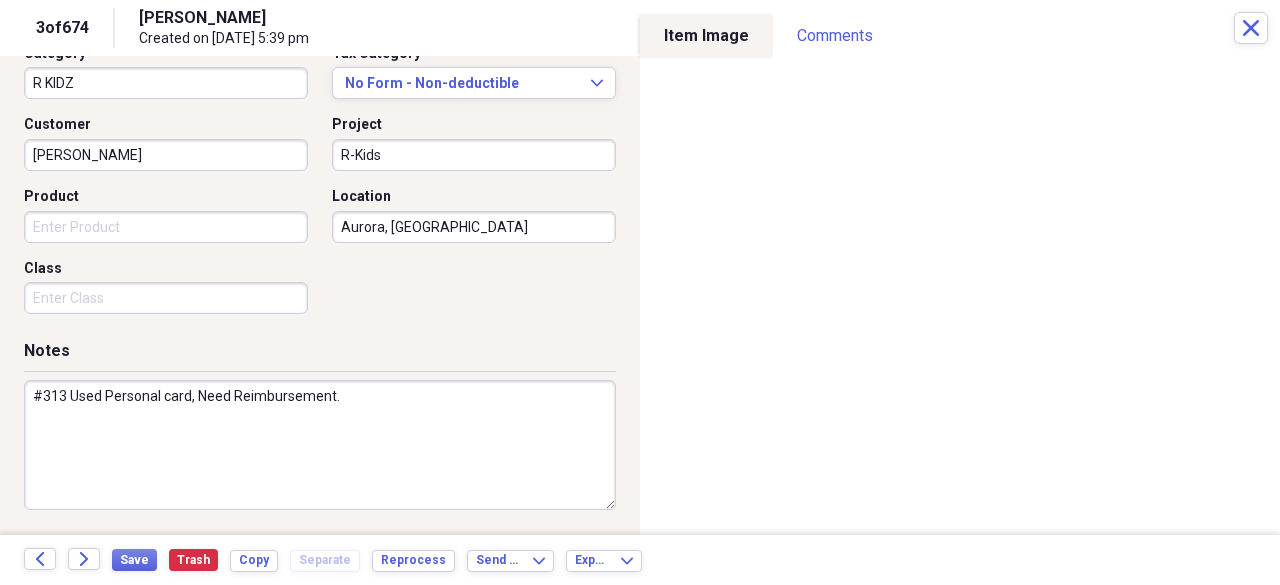 click on "#313 Used Personal card, Need Reimbursement." at bounding box center [320, 445] 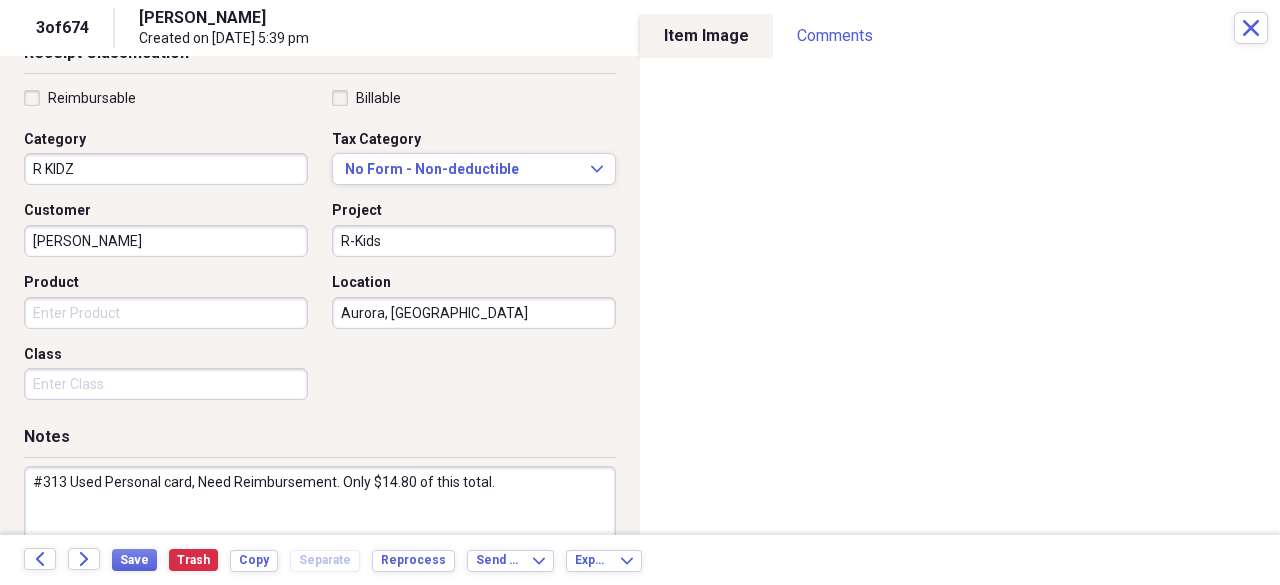 scroll, scrollTop: 541, scrollLeft: 0, axis: vertical 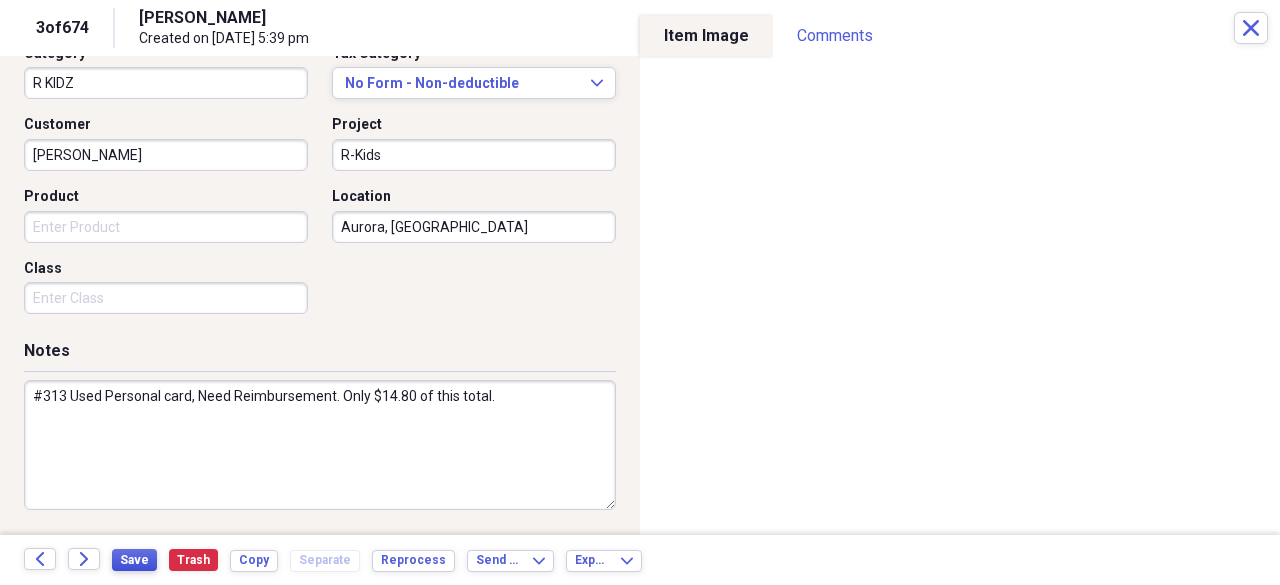 click on "Save" at bounding box center (134, 560) 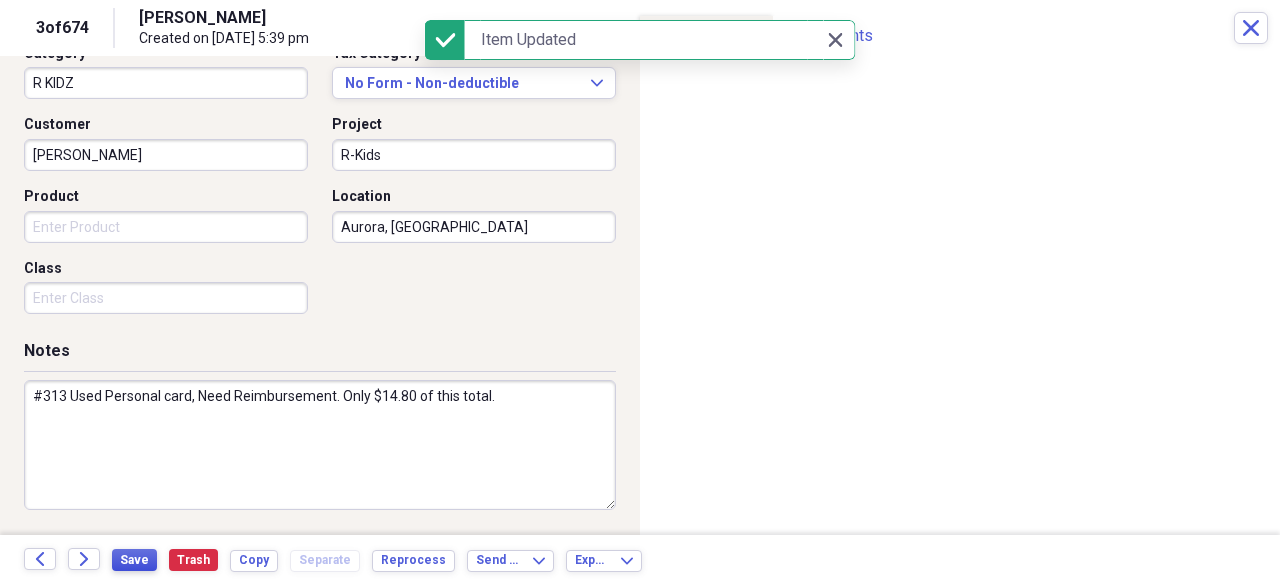 type on "#313 Used Personal card, Need Reimbursement. Only $14.80 of this total." 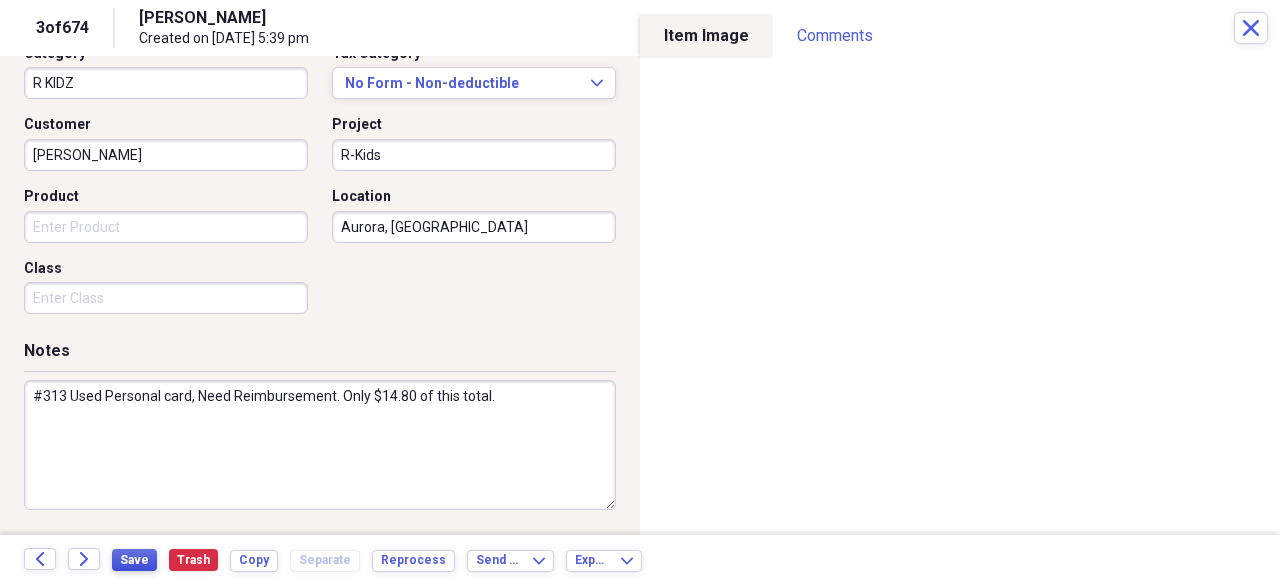 click on "Save" at bounding box center (134, 560) 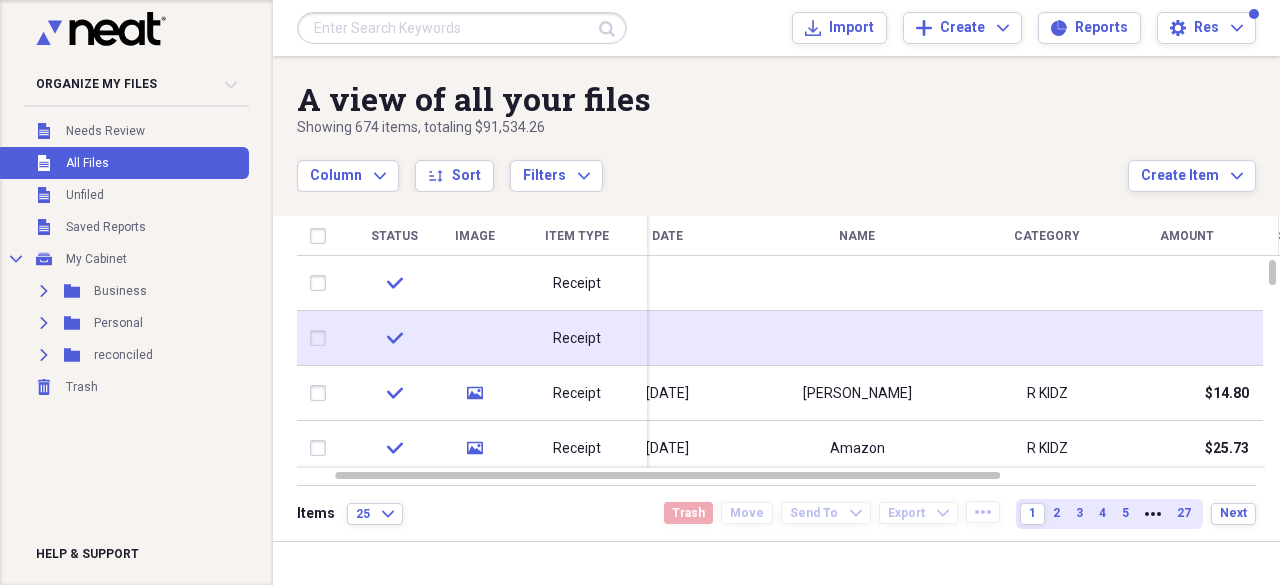 click at bounding box center [857, 338] 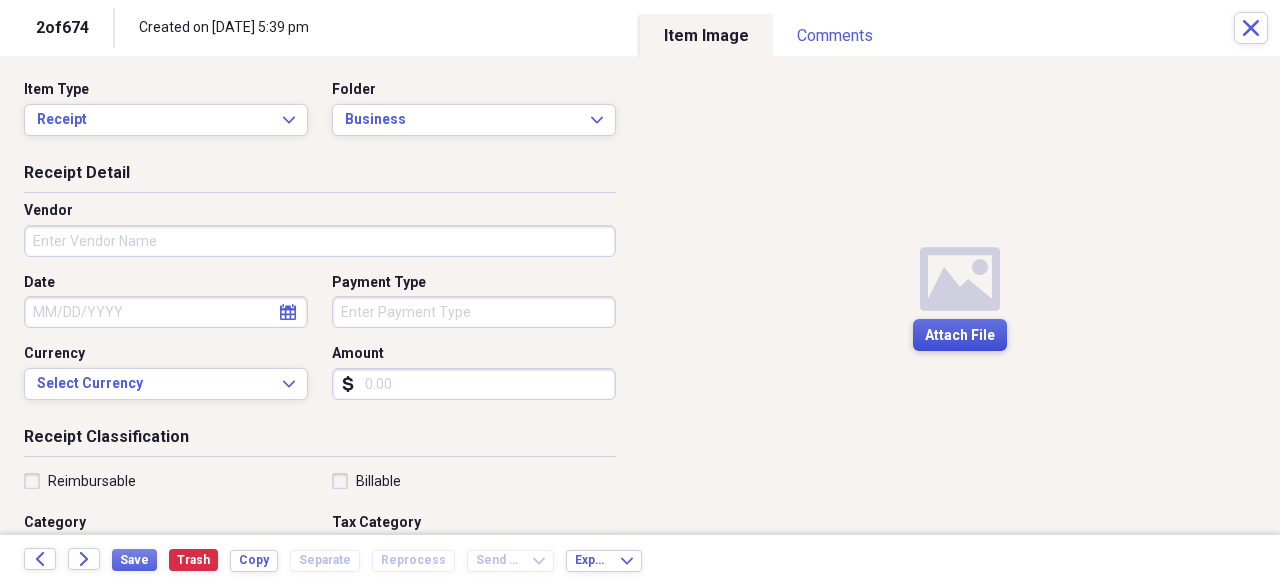 click on "Attach File" at bounding box center [960, 336] 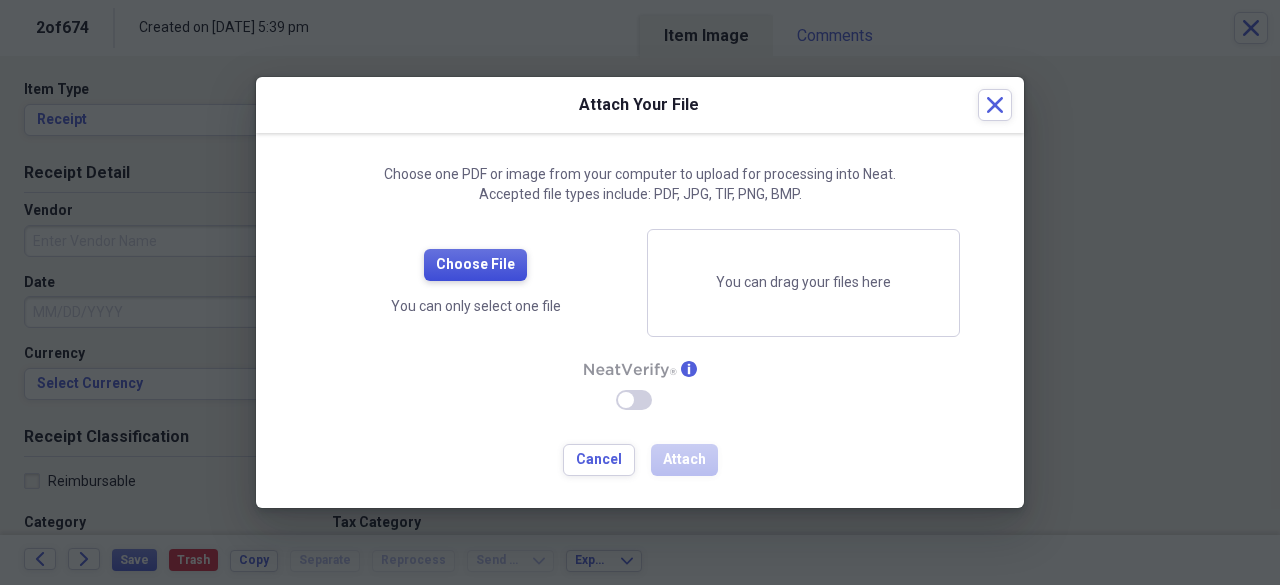 click on "Choose File" at bounding box center [475, 265] 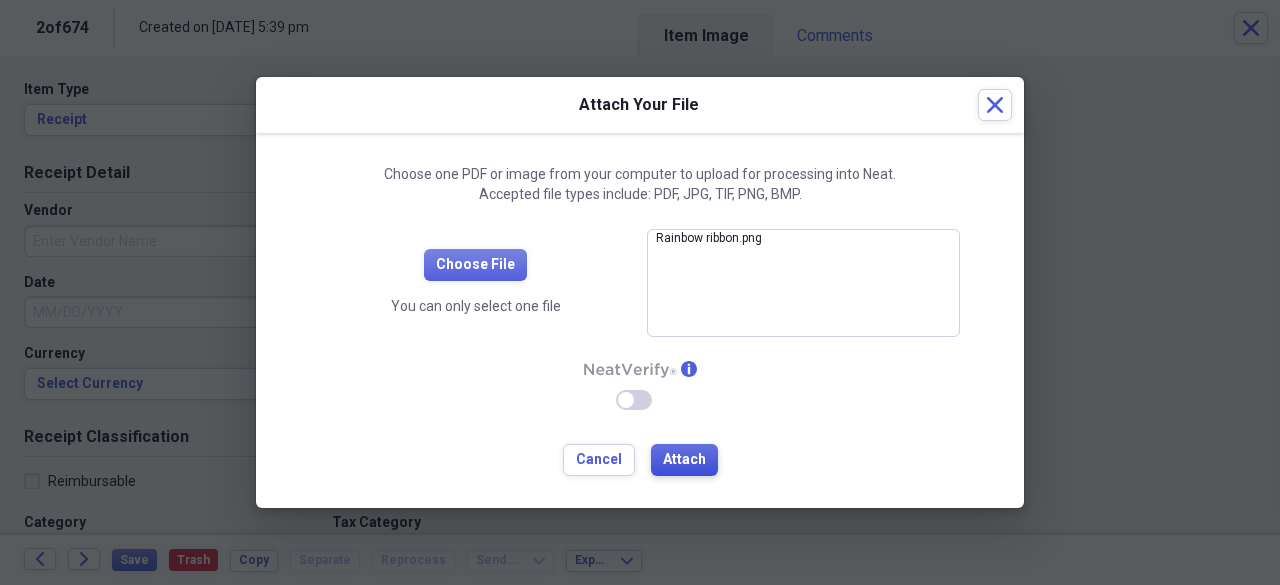 click on "Attach" at bounding box center (684, 460) 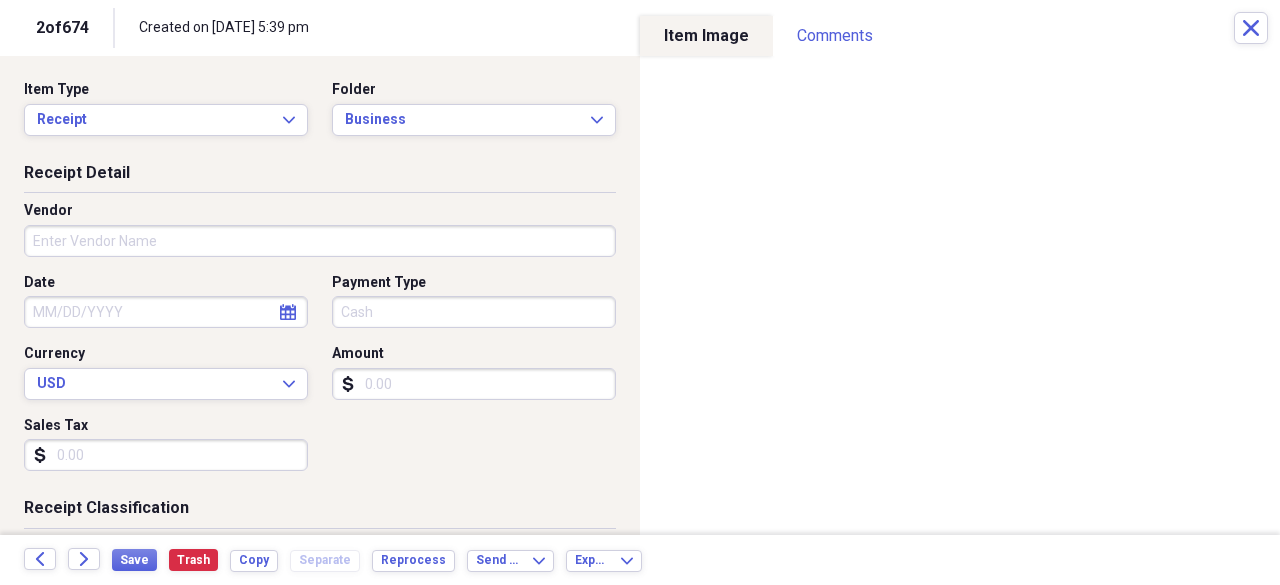 type on "[DATE]" 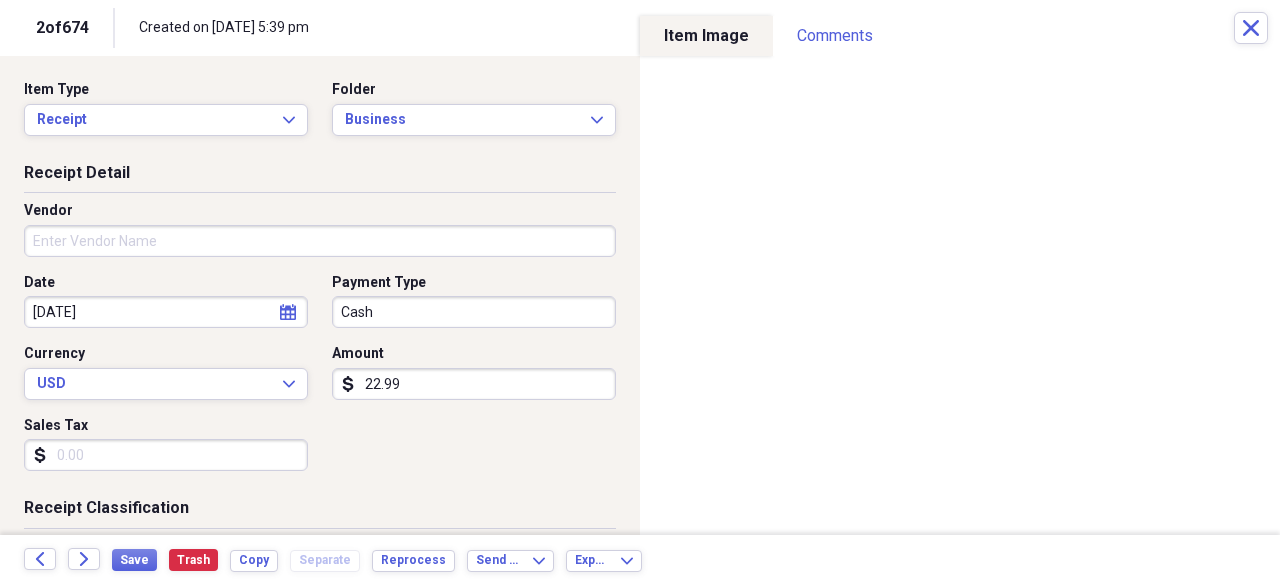 click on "Vendor" at bounding box center (320, 241) 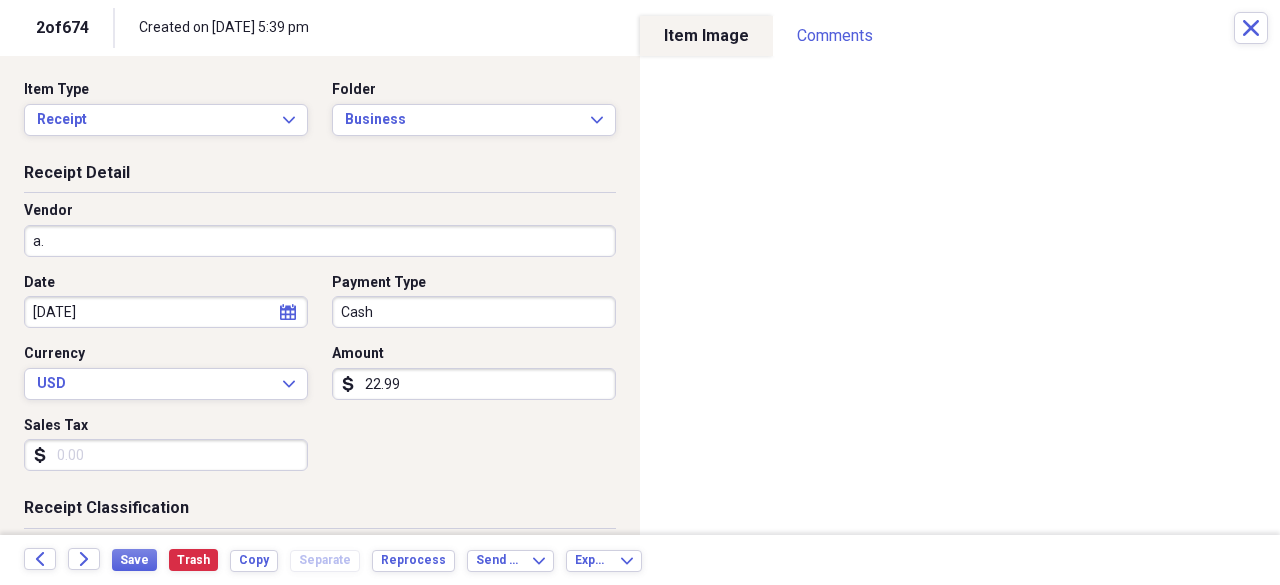 type on "a" 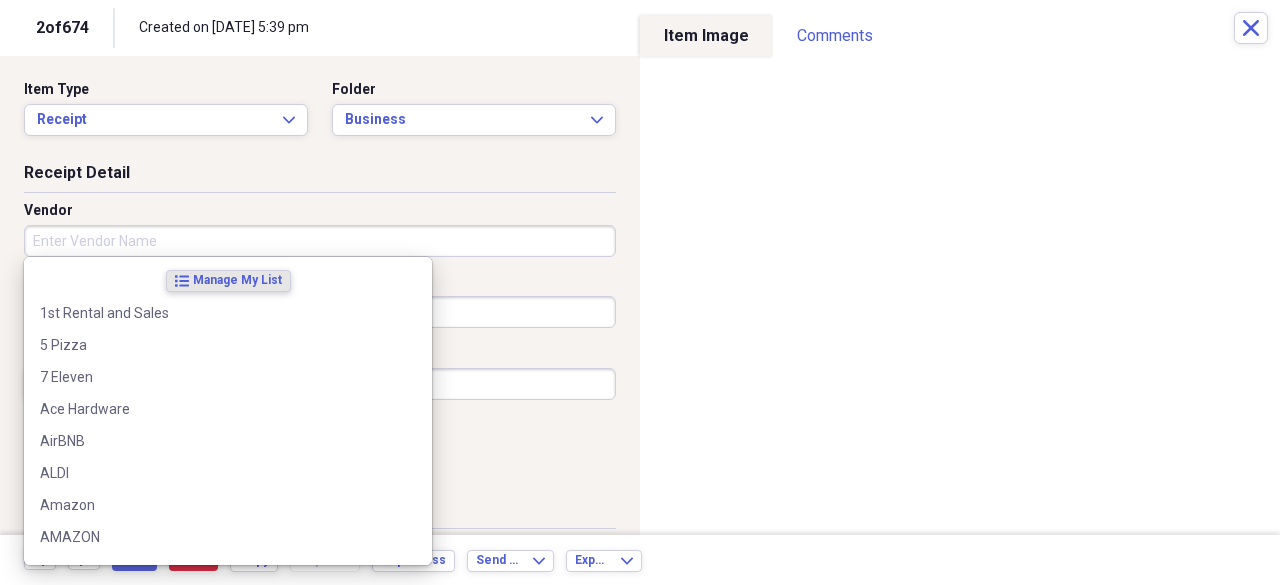 type on "a" 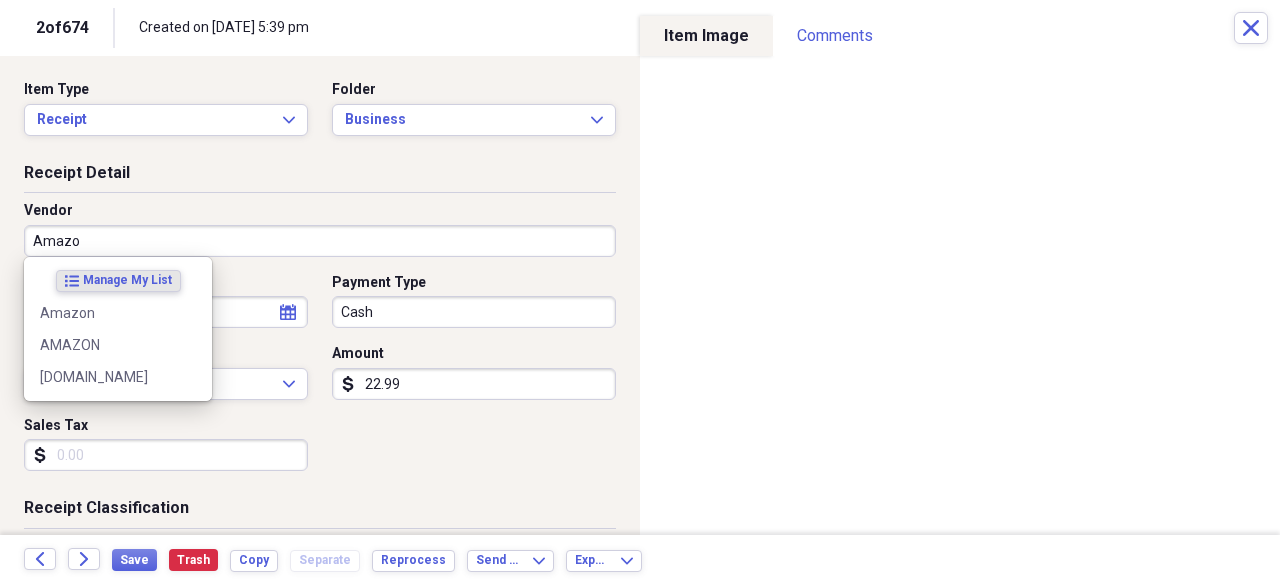type on "Amazon" 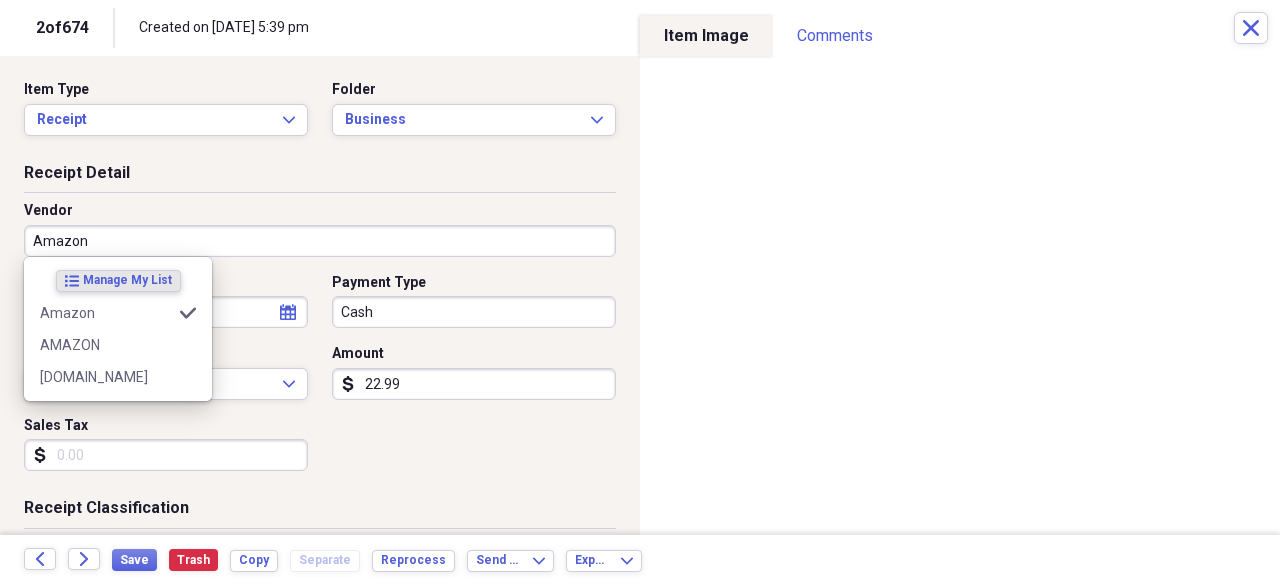type on "Resurrection University Resource" 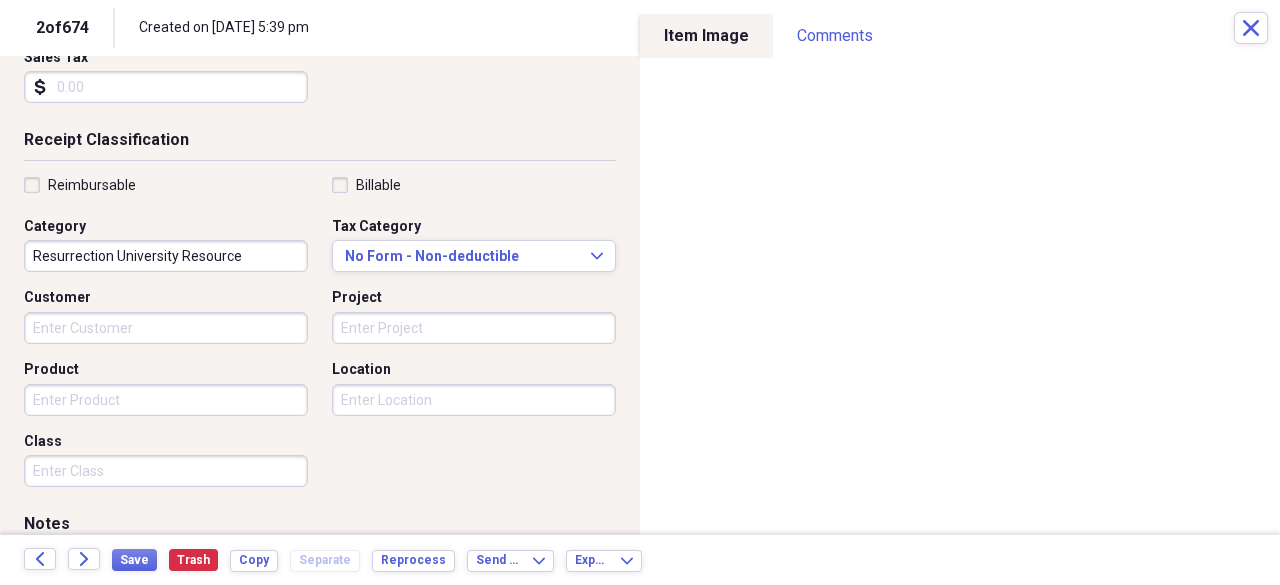 scroll, scrollTop: 369, scrollLeft: 0, axis: vertical 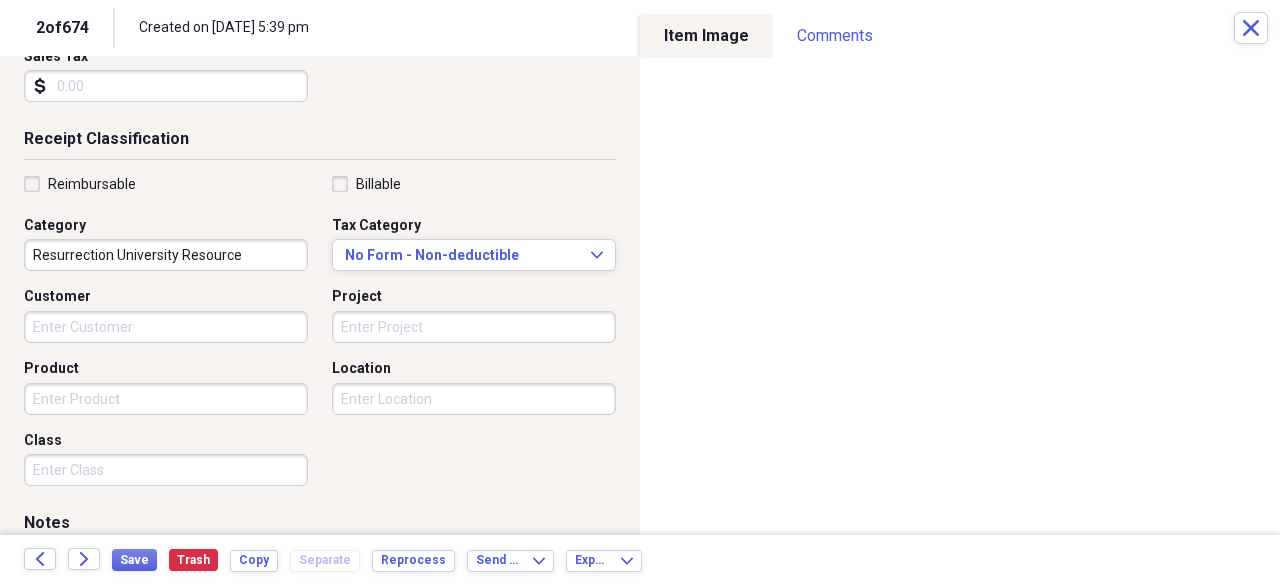 type on "Amazon" 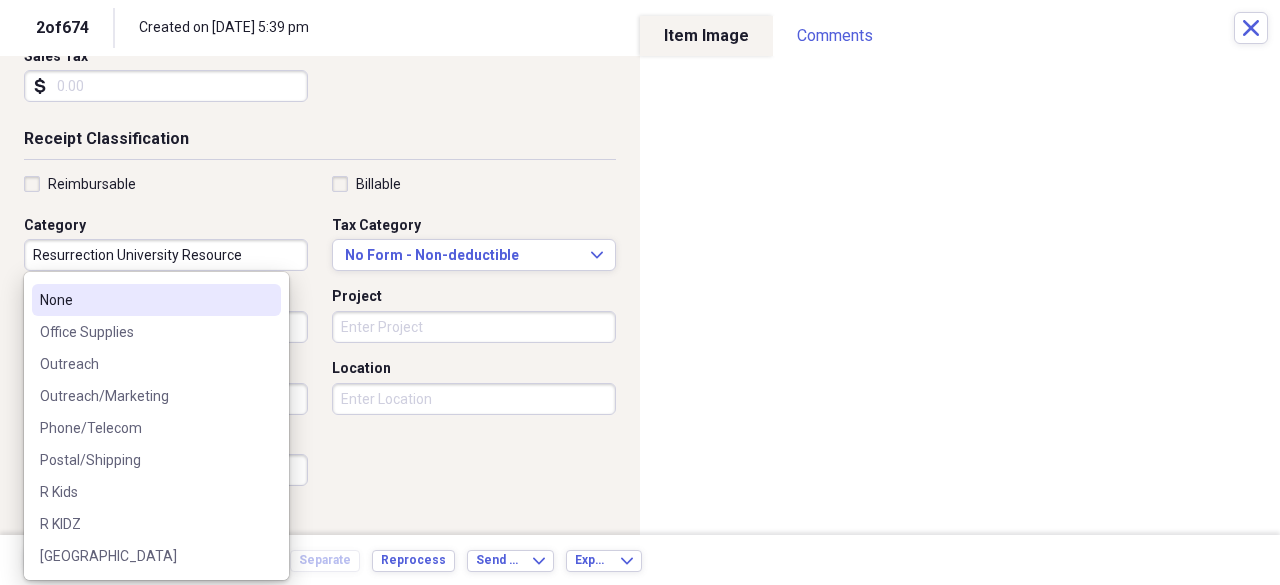 scroll, scrollTop: 644, scrollLeft: 0, axis: vertical 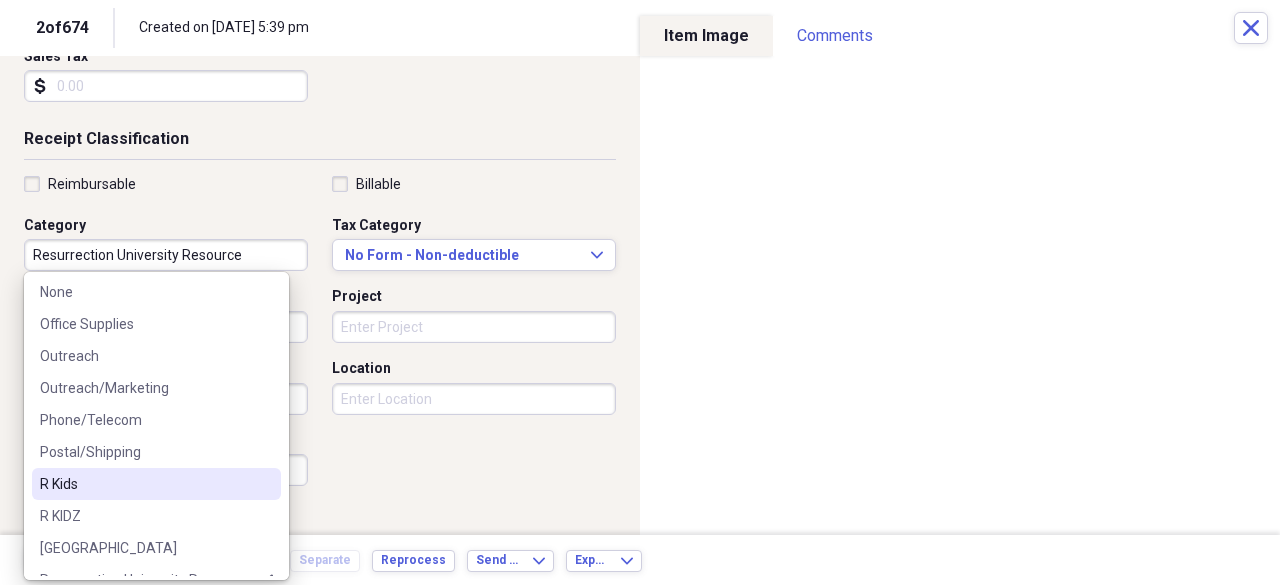 click on "R Kids" at bounding box center (144, 484) 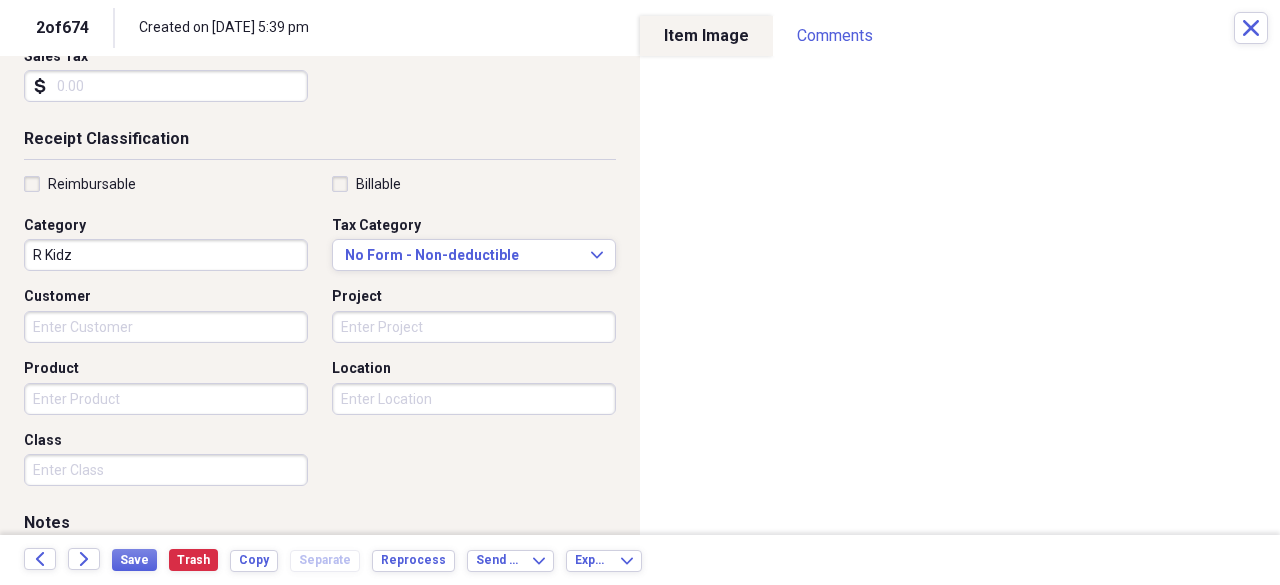 type on "R Kidz" 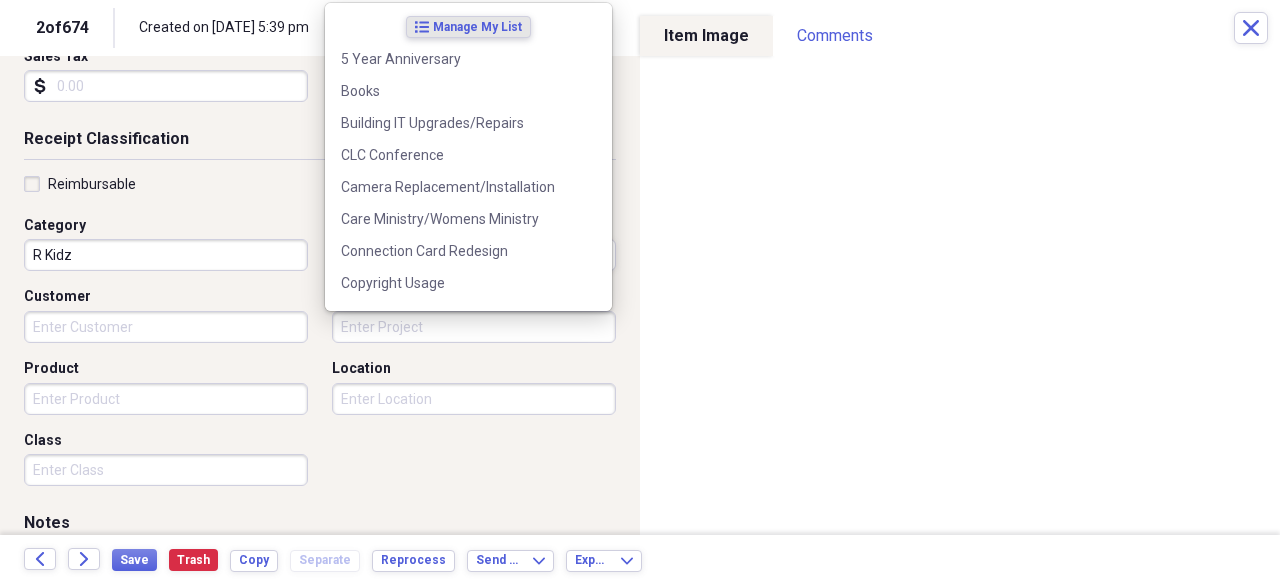 click on "Receipt Classification Reimbursable Billable Category R Kidz Tax Category No Form - Non-deductible Expand Customer Project Product Location Class" at bounding box center (320, 320) 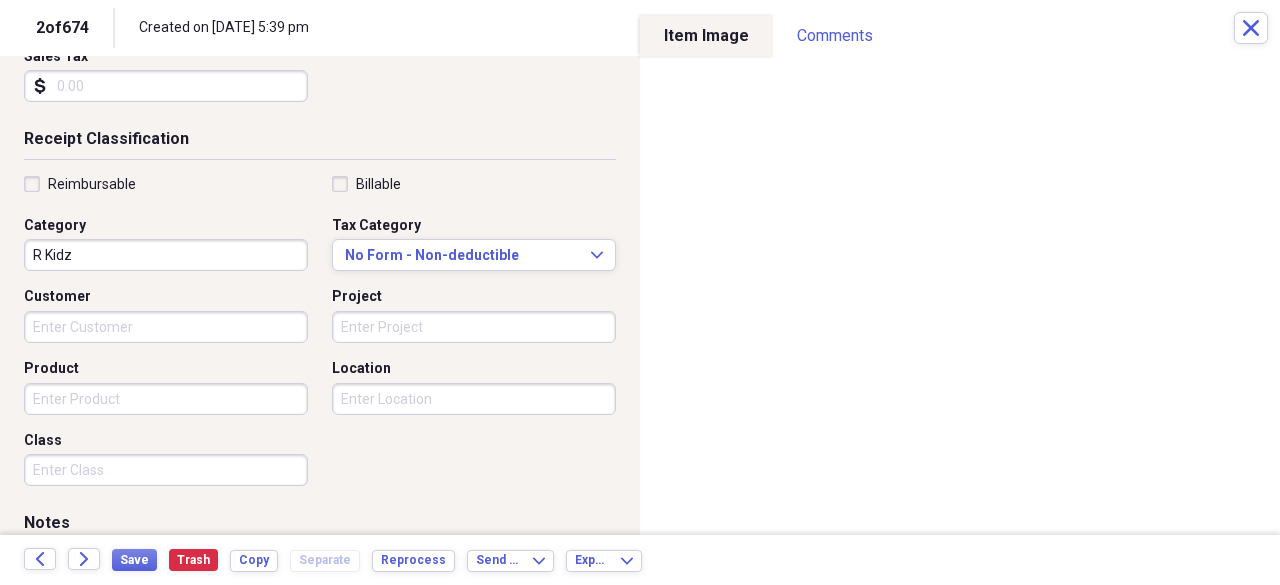 click on "Customer" at bounding box center (166, 327) 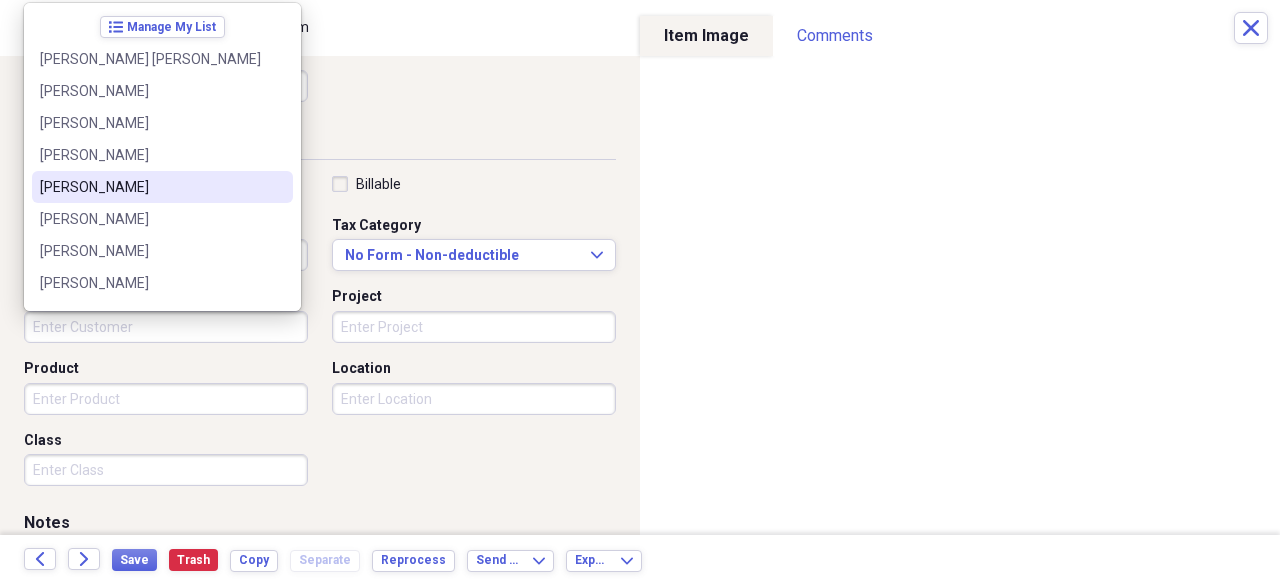 click on "[PERSON_NAME]" at bounding box center (162, 187) 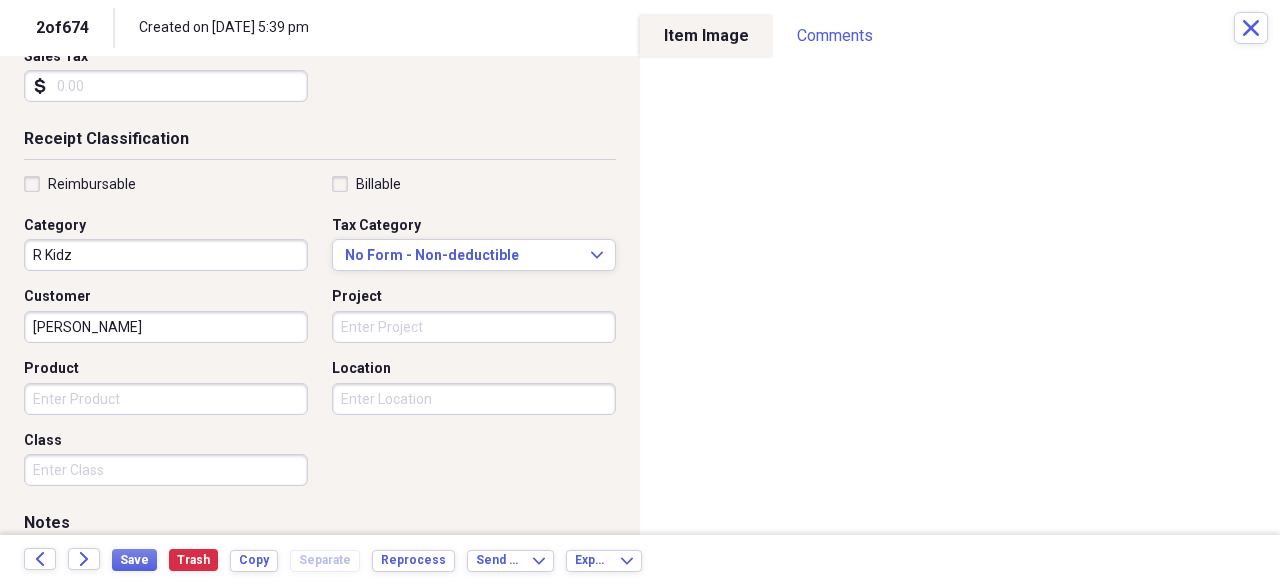 scroll, scrollTop: 541, scrollLeft: 0, axis: vertical 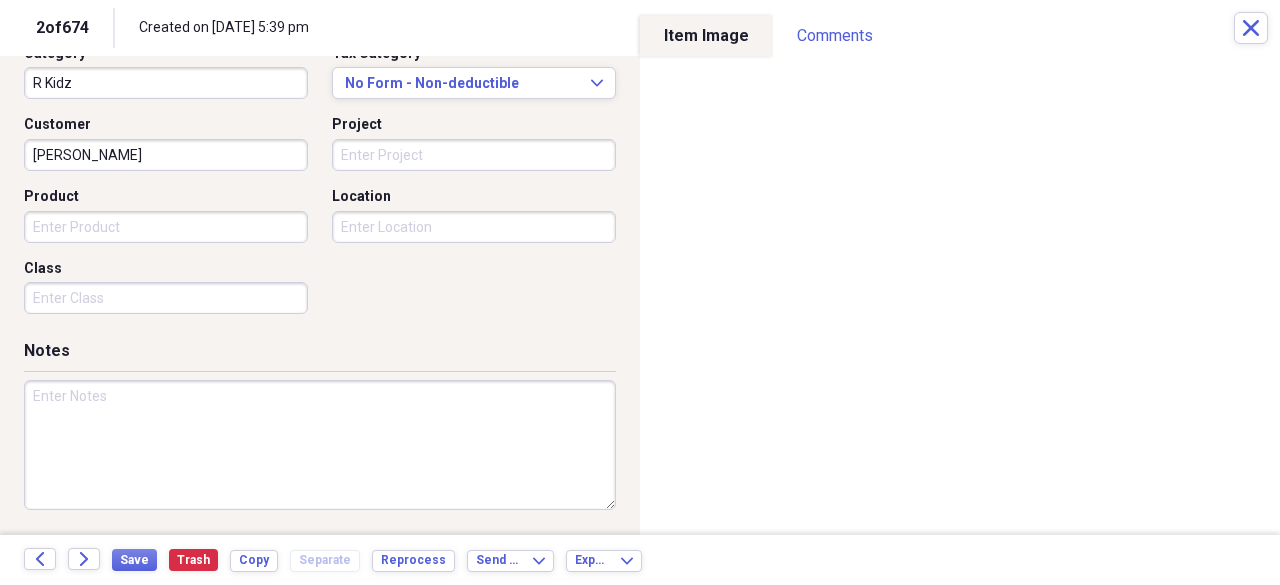 click at bounding box center [320, 445] 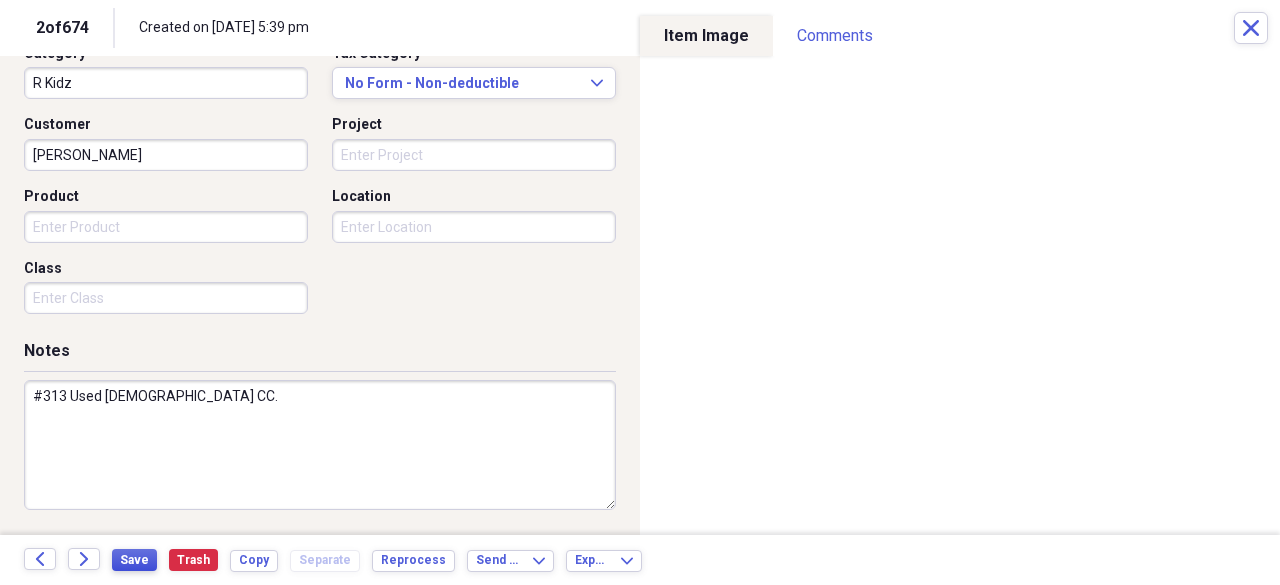 click on "Save" at bounding box center (134, 560) 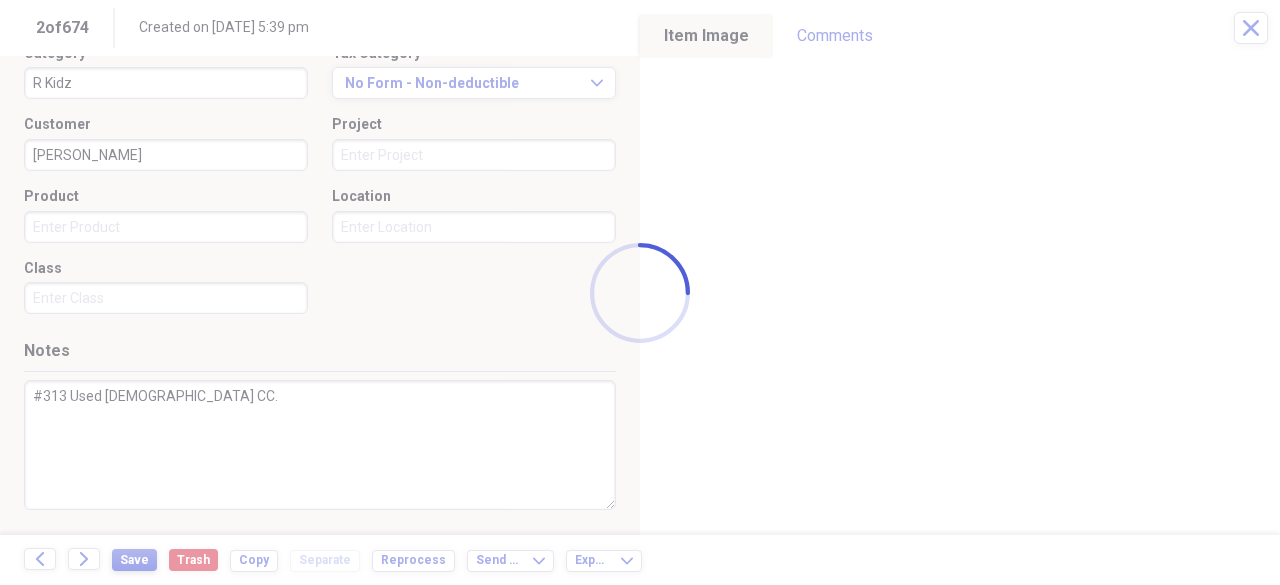 type on "#313 Used [DEMOGRAPHIC_DATA] CC." 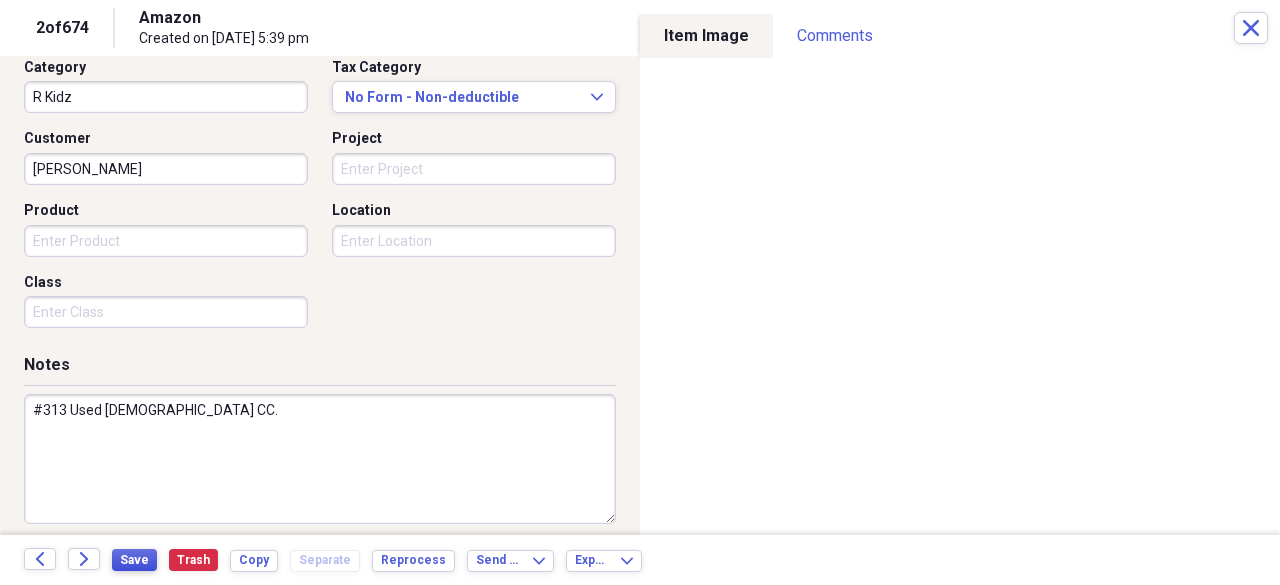 scroll, scrollTop: 541, scrollLeft: 0, axis: vertical 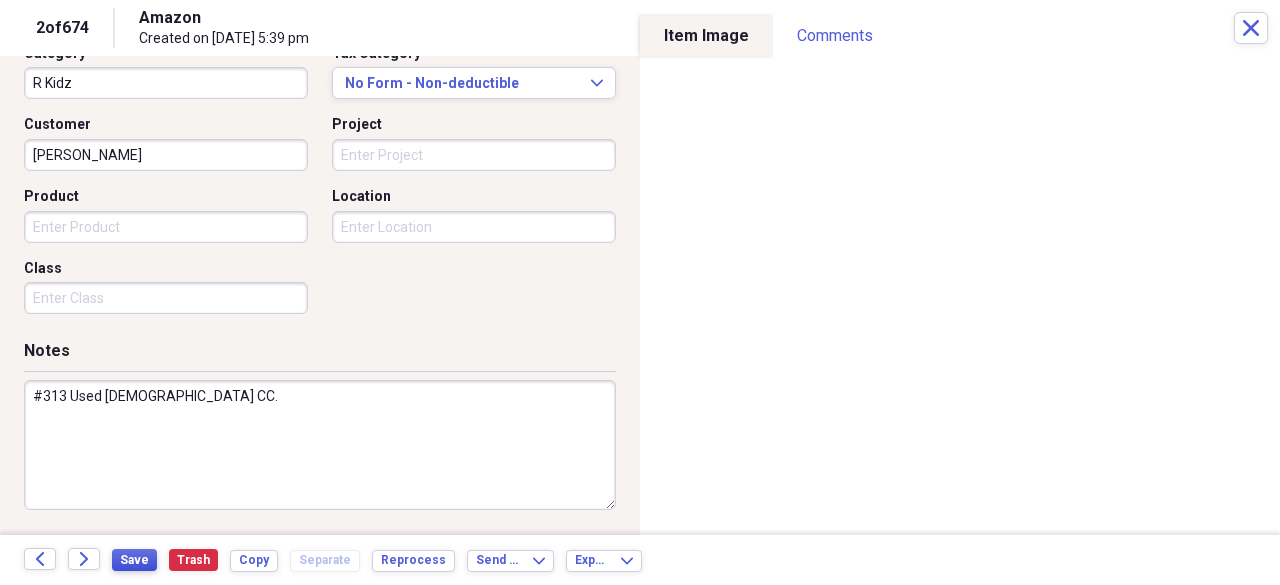 click on "Save" at bounding box center [134, 560] 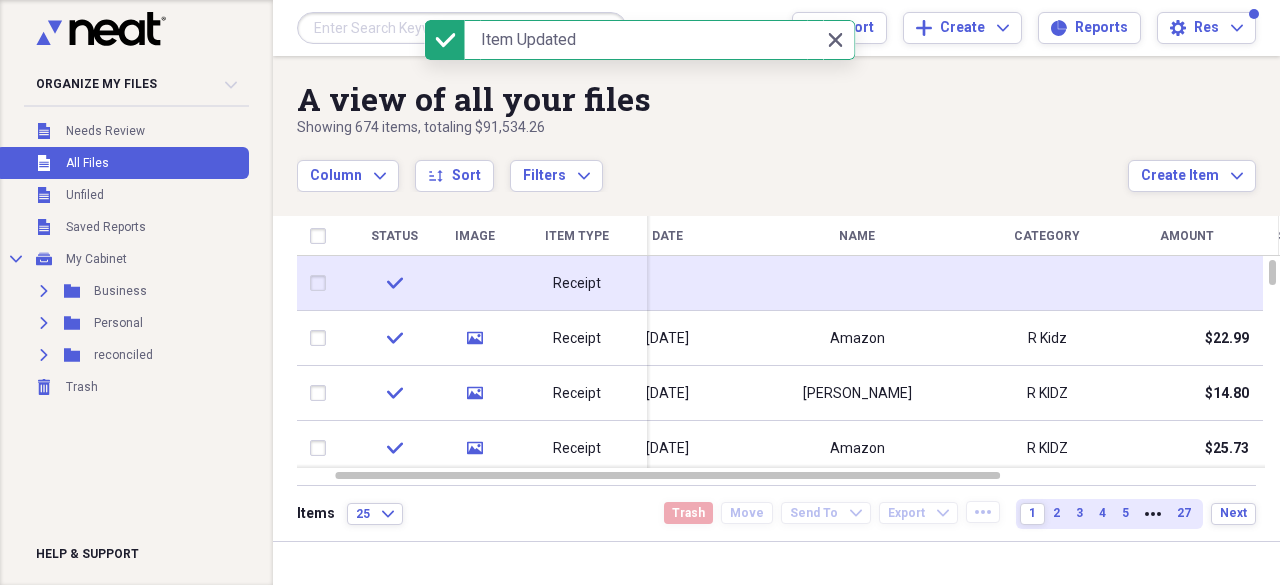 click at bounding box center [667, 283] 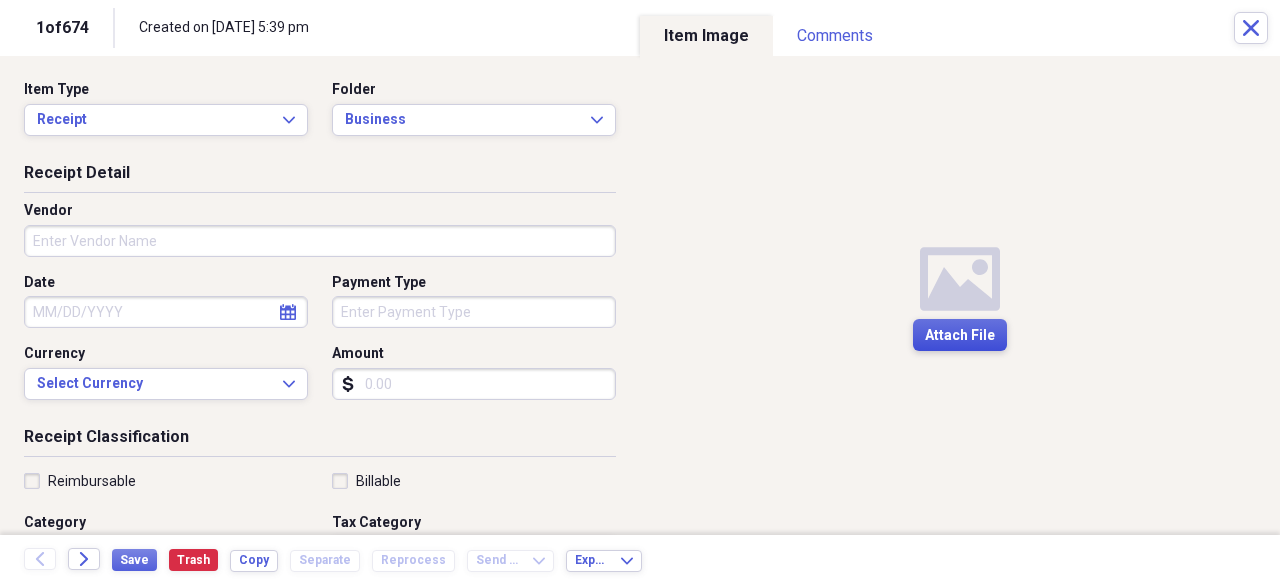 click on "Attach File" at bounding box center [960, 336] 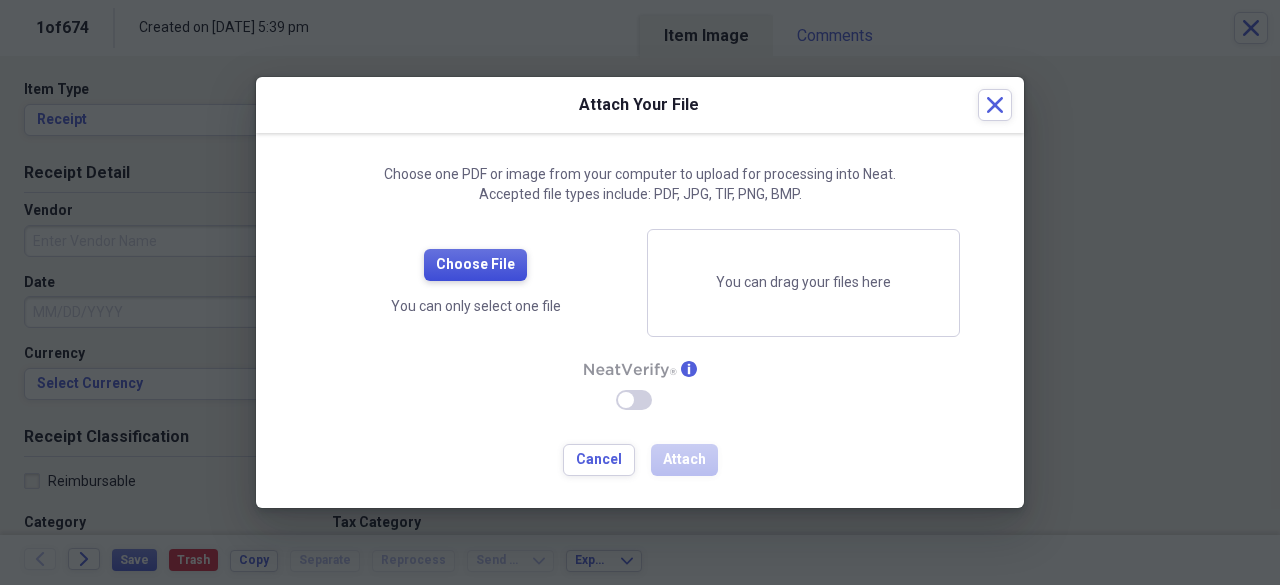 click on "Choose File" at bounding box center [475, 265] 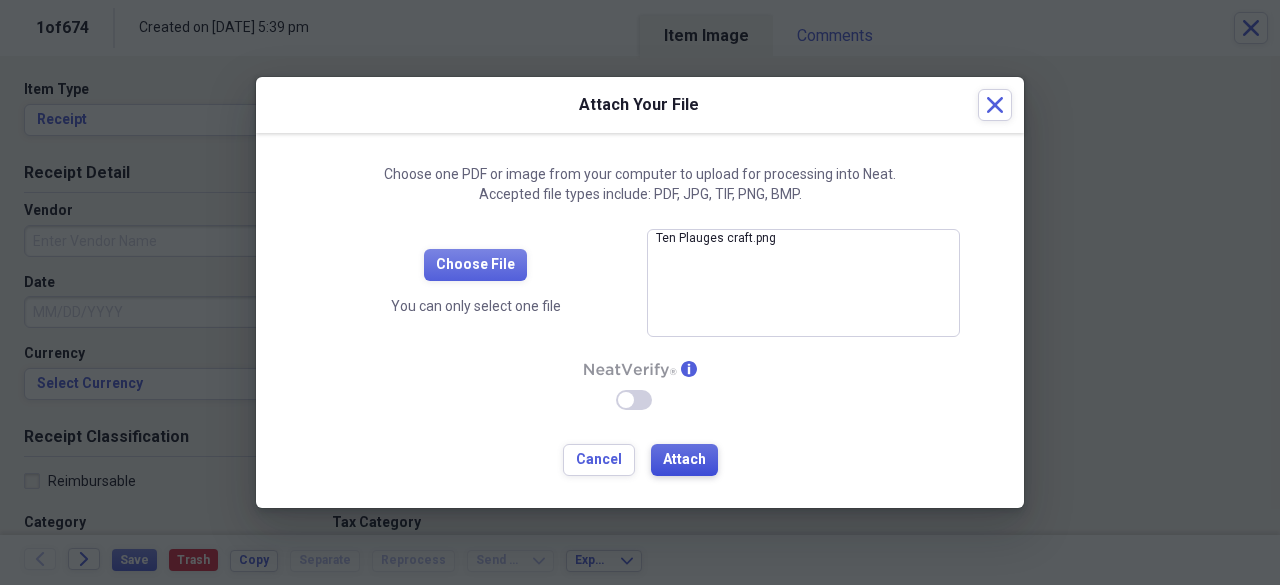 click on "Attach" at bounding box center (684, 460) 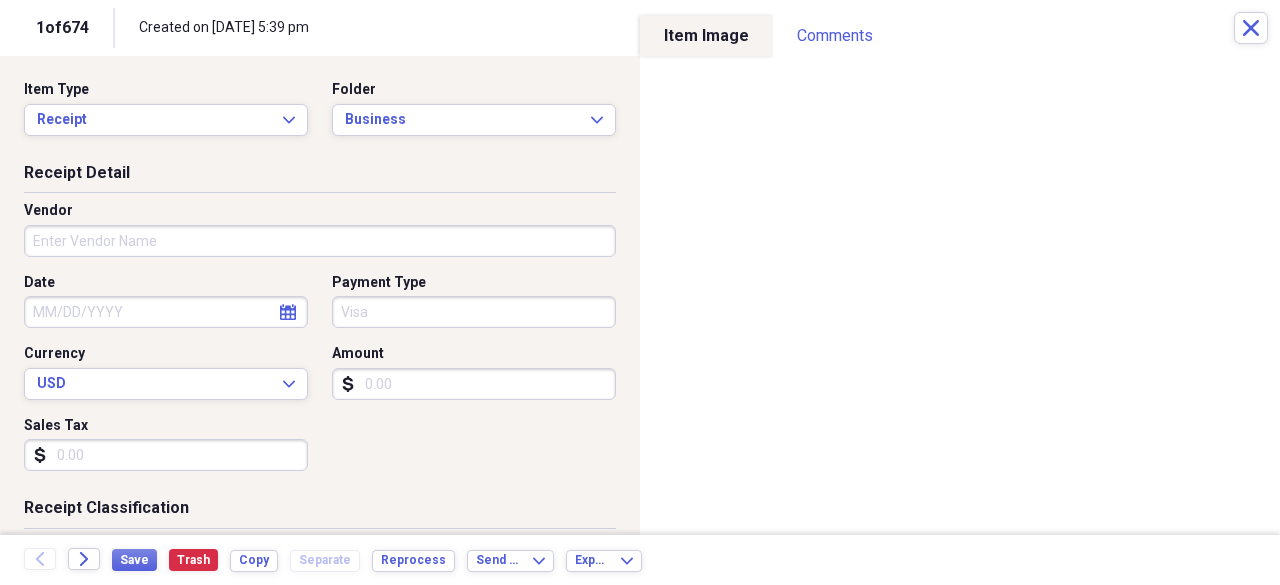type on "[DATE]" 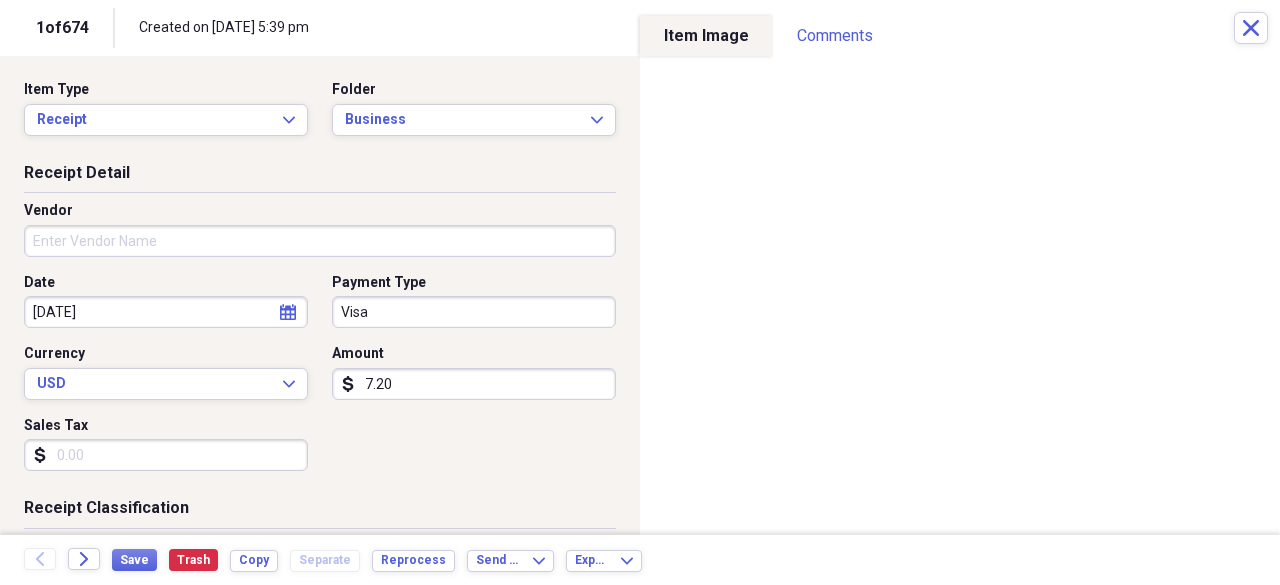 click on "7.20" at bounding box center (474, 384) 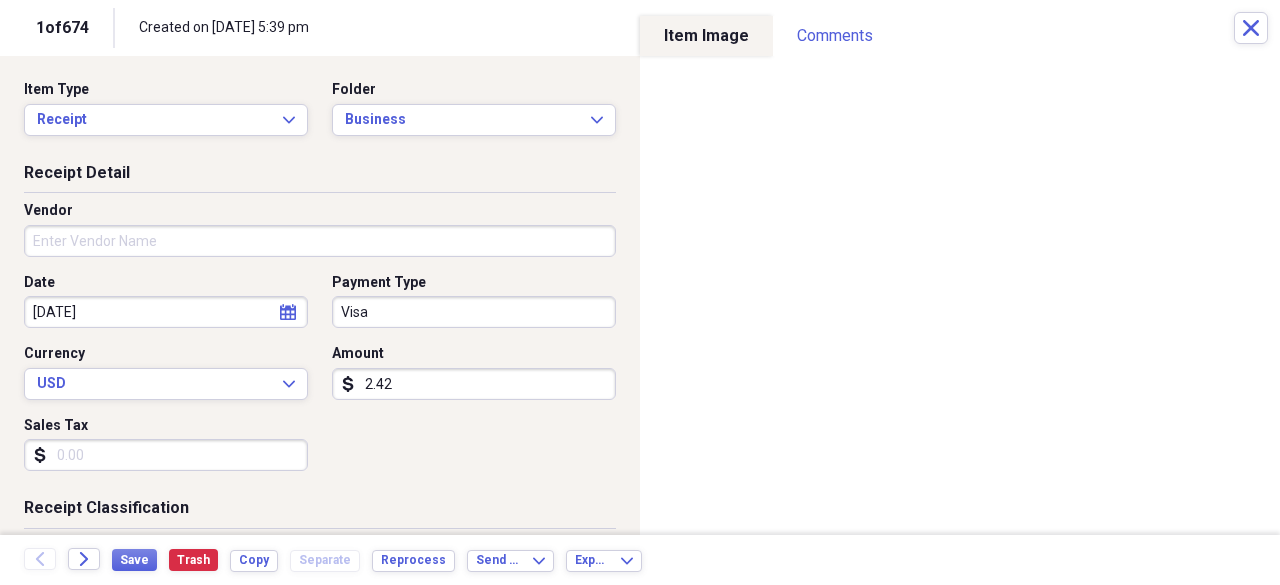 type on "2.42" 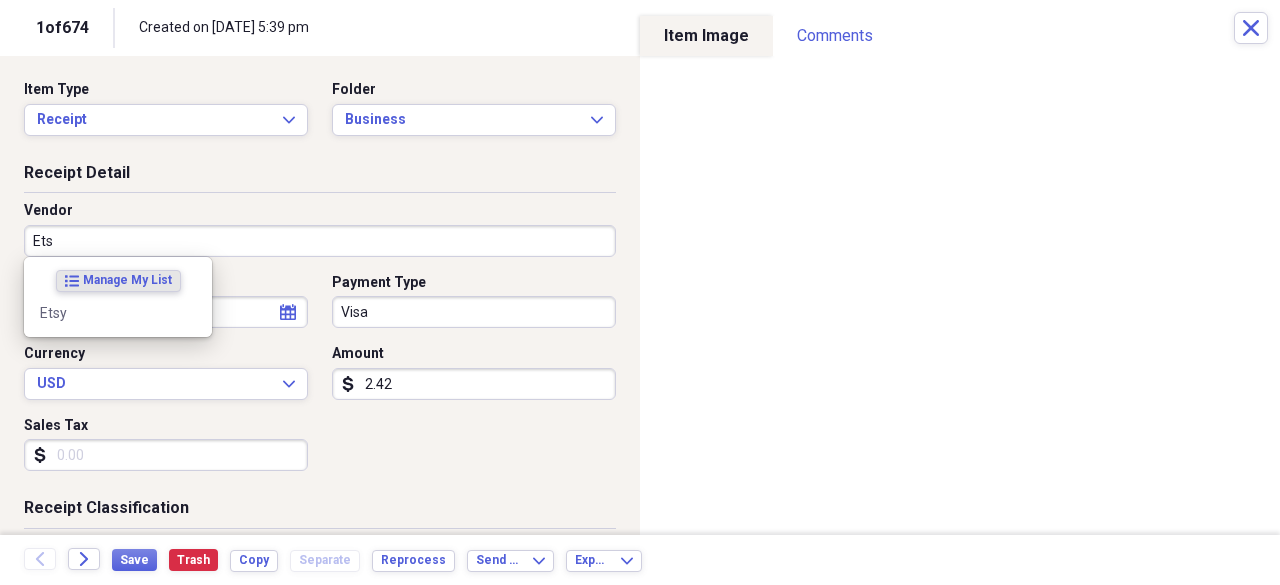 type on "Etsy" 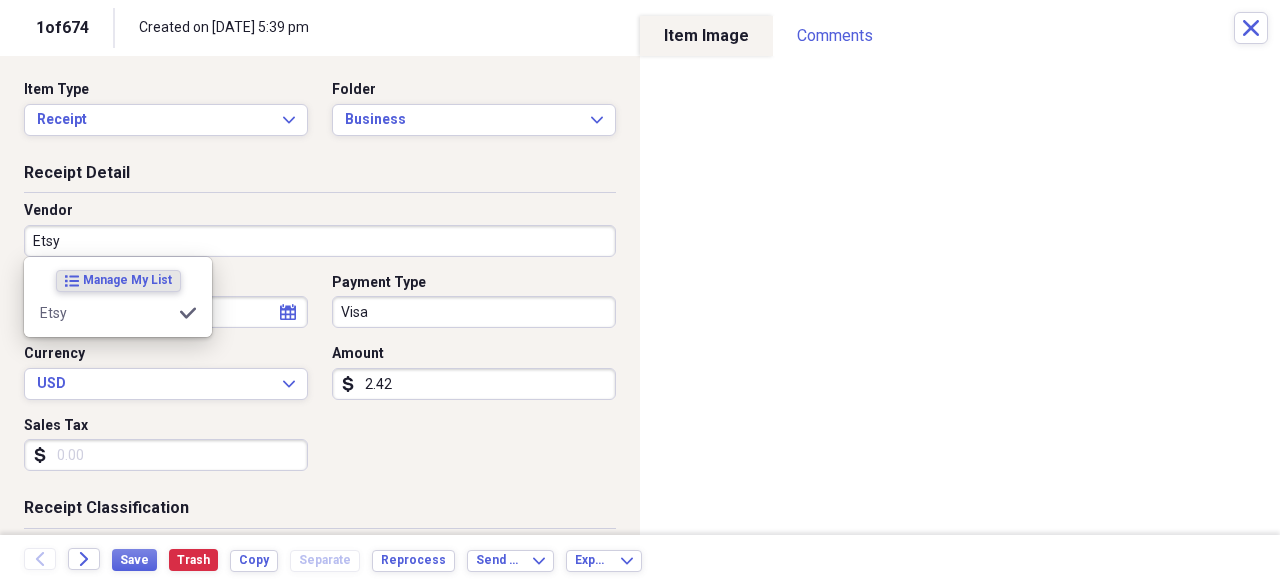 type on "classroom material" 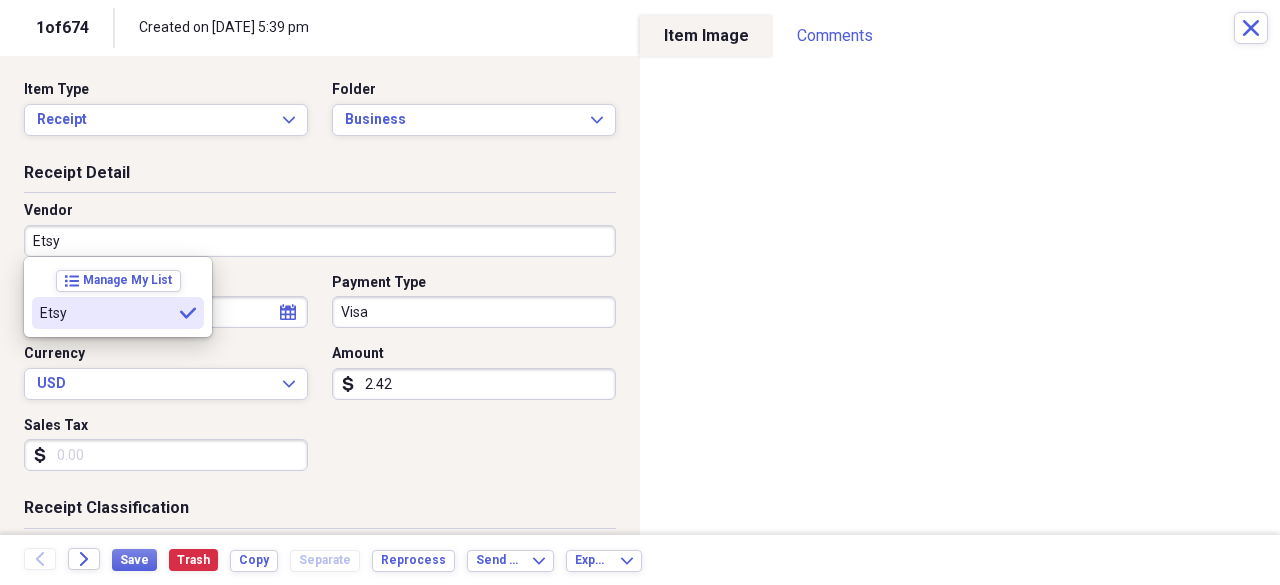 type on "Etsy" 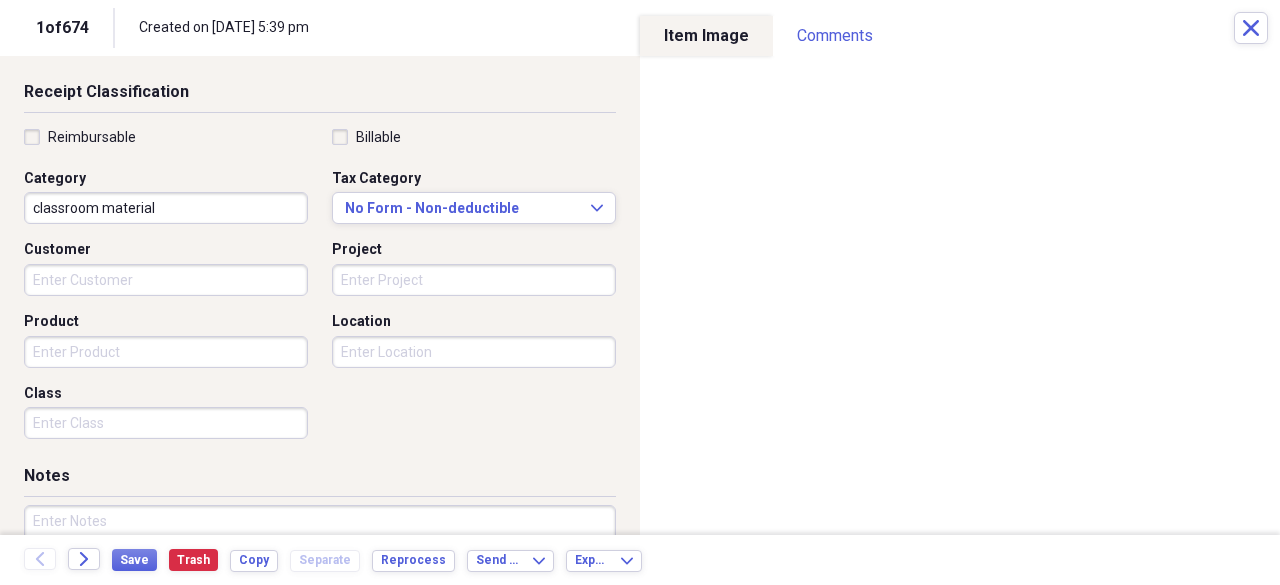 scroll, scrollTop: 417, scrollLeft: 0, axis: vertical 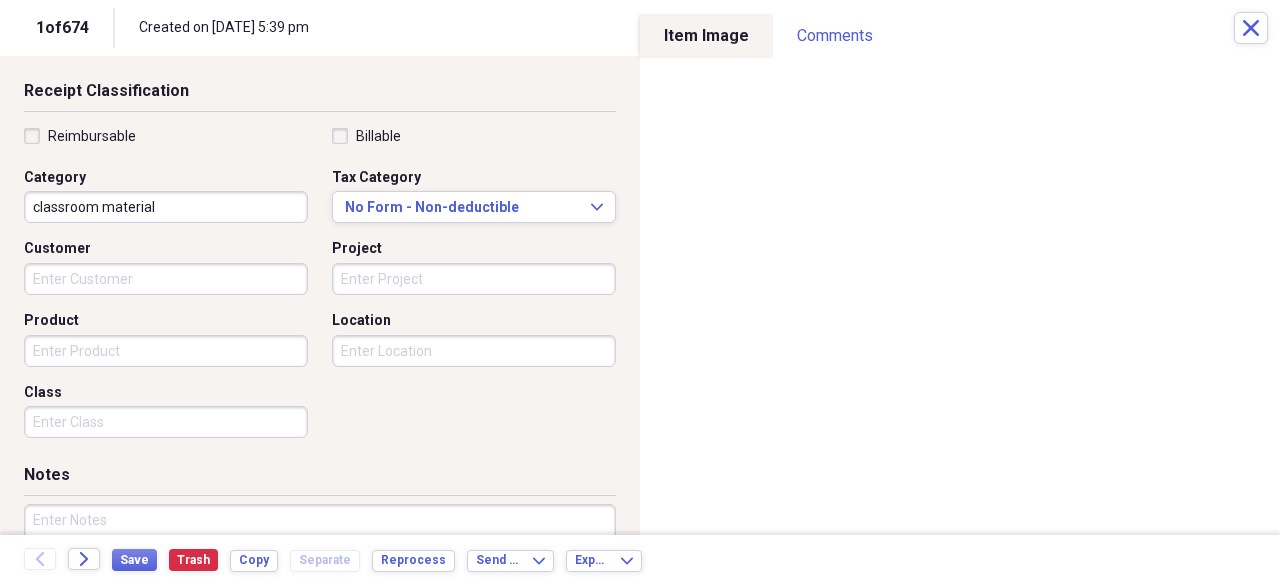 click on "classroom material" at bounding box center [166, 207] 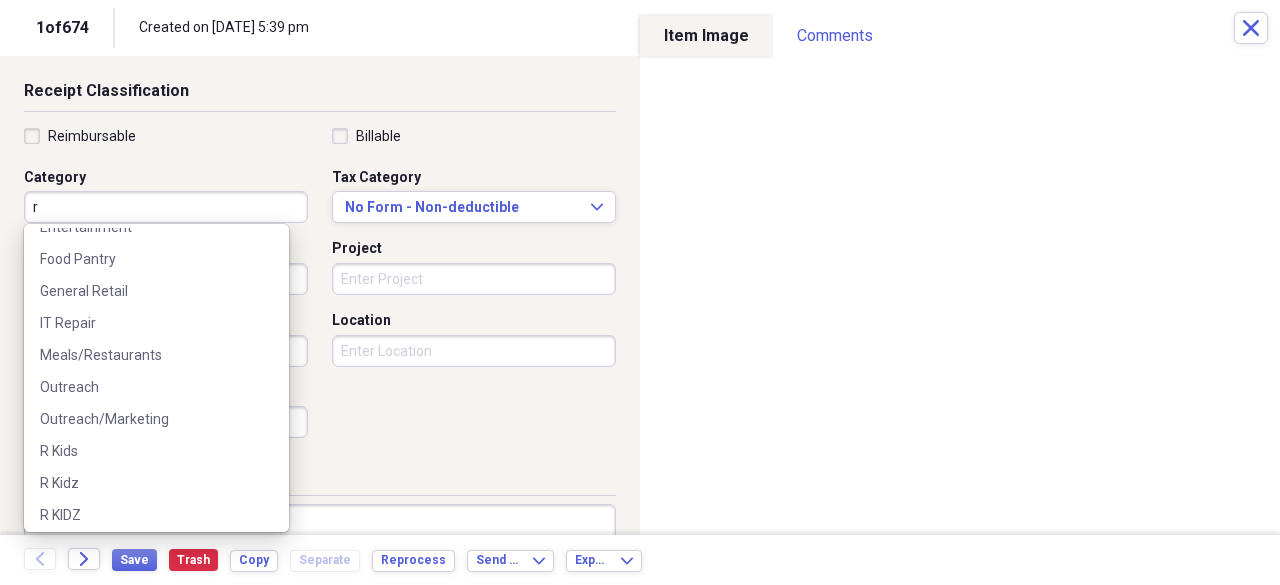scroll, scrollTop: 283, scrollLeft: 0, axis: vertical 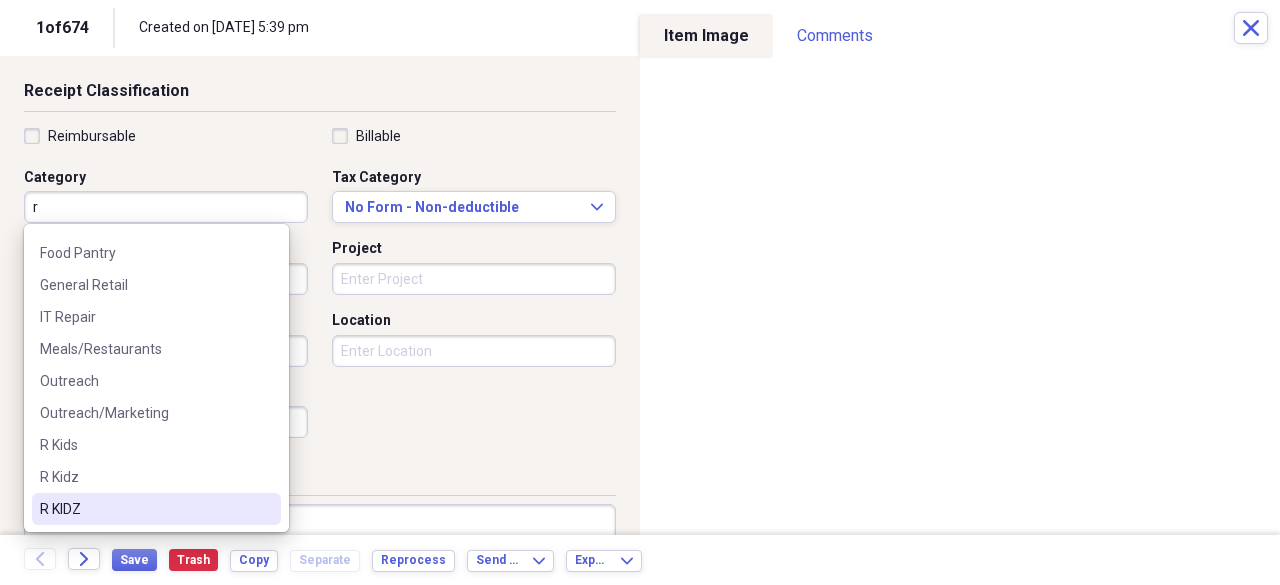 click on "R KIDZ" at bounding box center [144, 509] 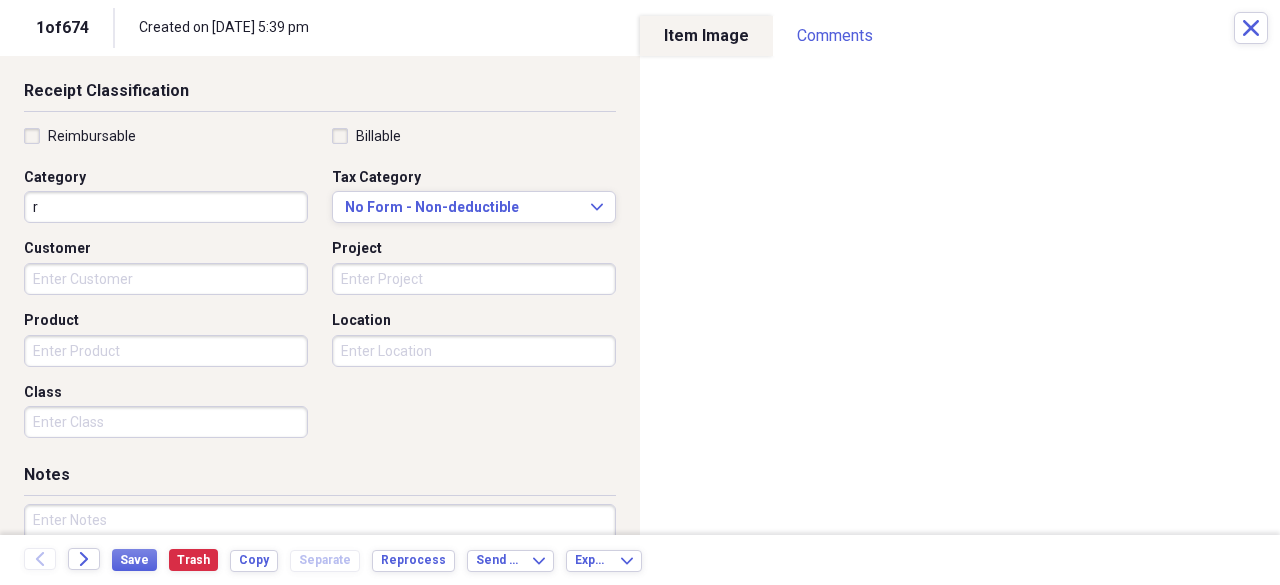 type on "R KIDZ" 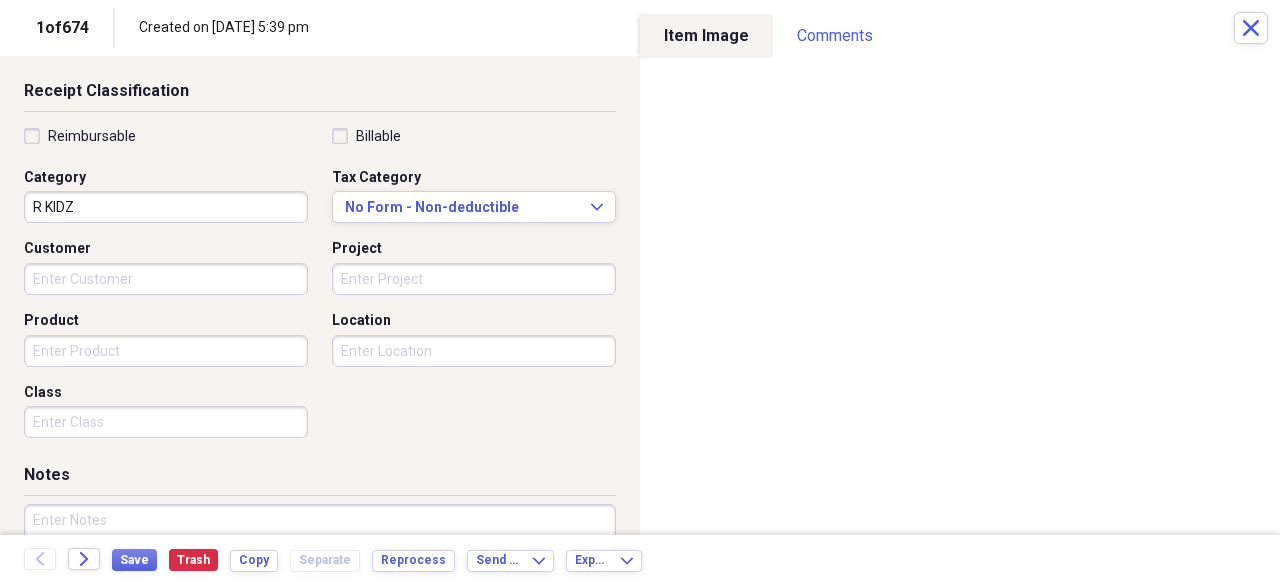 click on "Organize My Files Collapse Unfiled Needs Review Unfiled All Files Unfiled Unfiled Unfiled Saved Reports Collapse My Cabinet My Cabinet Add Folder Expand Folder Business Add Folder Expand Folder Personal Add Folder Expand Folder reconciled Add Folder Trash Trash Help & Support Submit Import Import Add Create Expand Reports Reports Settings Res Expand A view of all your files Showing 674 items , totaling $91,534.26 Column Expand sort Sort Filters  Expand Create Item Expand Status Image Item Type Date Name Category Amount Source Date Added chevron-down Folder Review media Receipt [DATE] General Retail $7.20 Import [DATE] 5:39 pm Business check media Receipt [DATE] Amazon R Kidz $22.99 Import [DATE] 5:39 pm Business check media Receipt [DATE] [PERSON_NAME] R KIDZ $14.80 Import [DATE] 5:39 pm Business check media Receipt [DATE] Amazon R KIDZ $25.73 Import [DATE] 5:39 pm Business check media Receipt [DATE] Menards cleaning supplies $146.76 Mobile [DATE] 2:32 pm Unfiled check media 25" at bounding box center [640, 292] 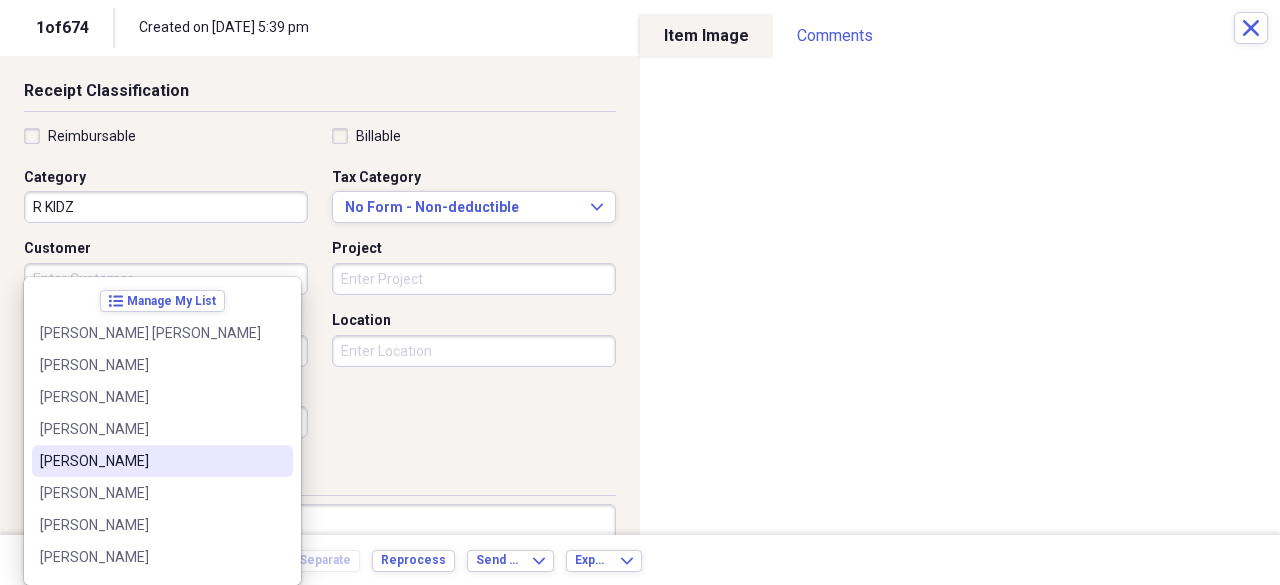 click on "[PERSON_NAME]" at bounding box center [162, 461] 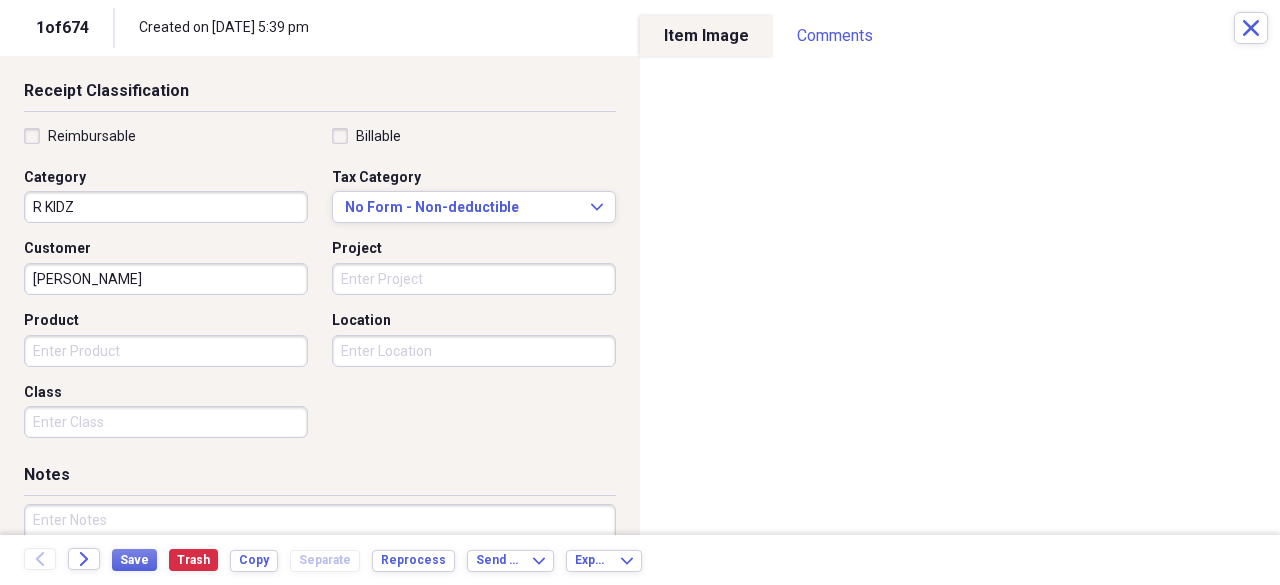click on "Location" at bounding box center [474, 351] 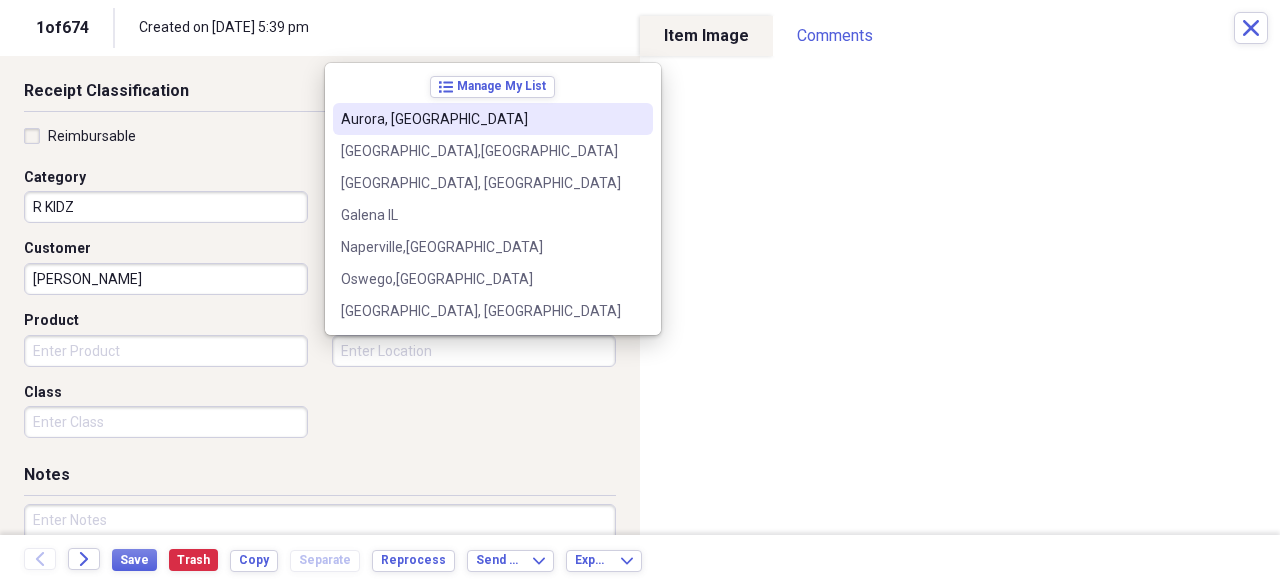 click on "Aurora, [GEOGRAPHIC_DATA]" at bounding box center [481, 119] 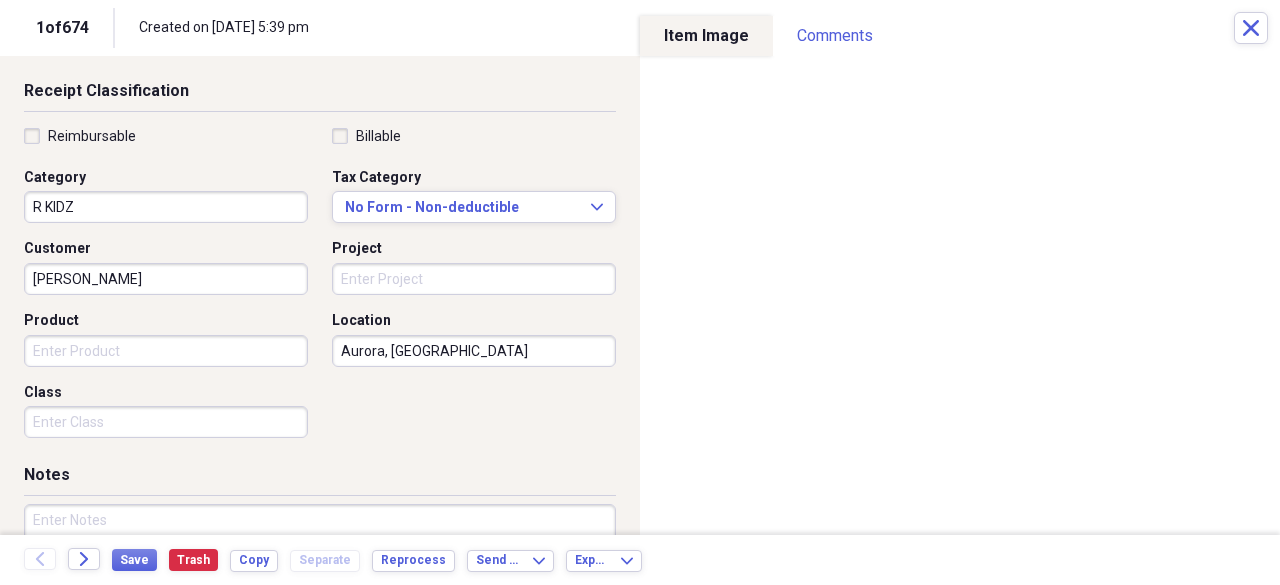 scroll, scrollTop: 541, scrollLeft: 0, axis: vertical 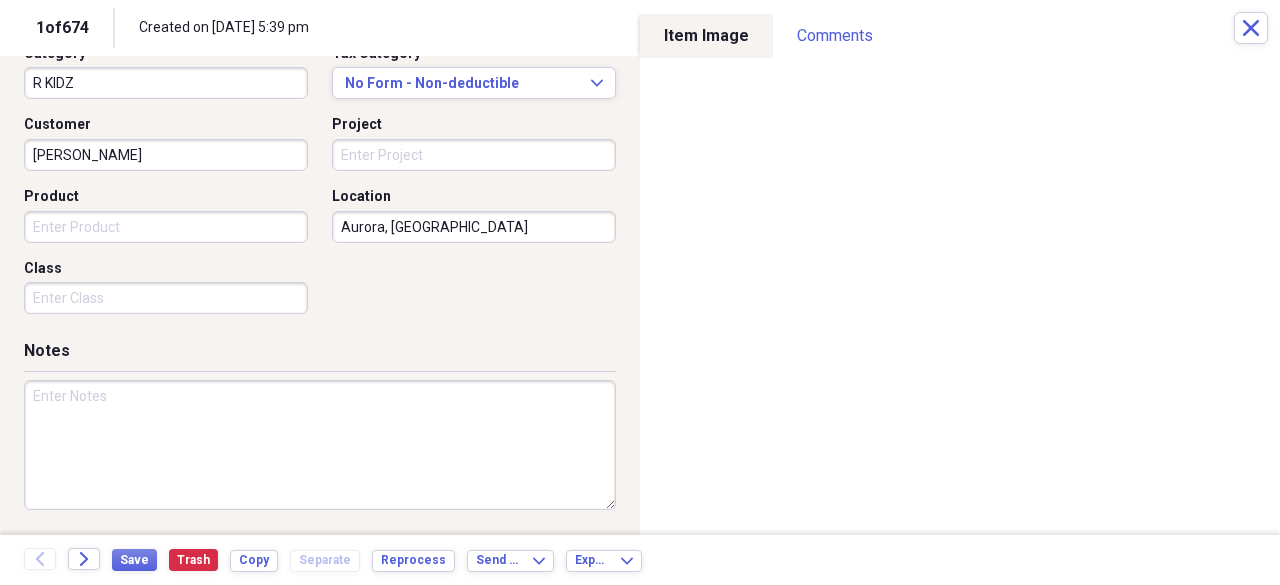 click at bounding box center (320, 445) 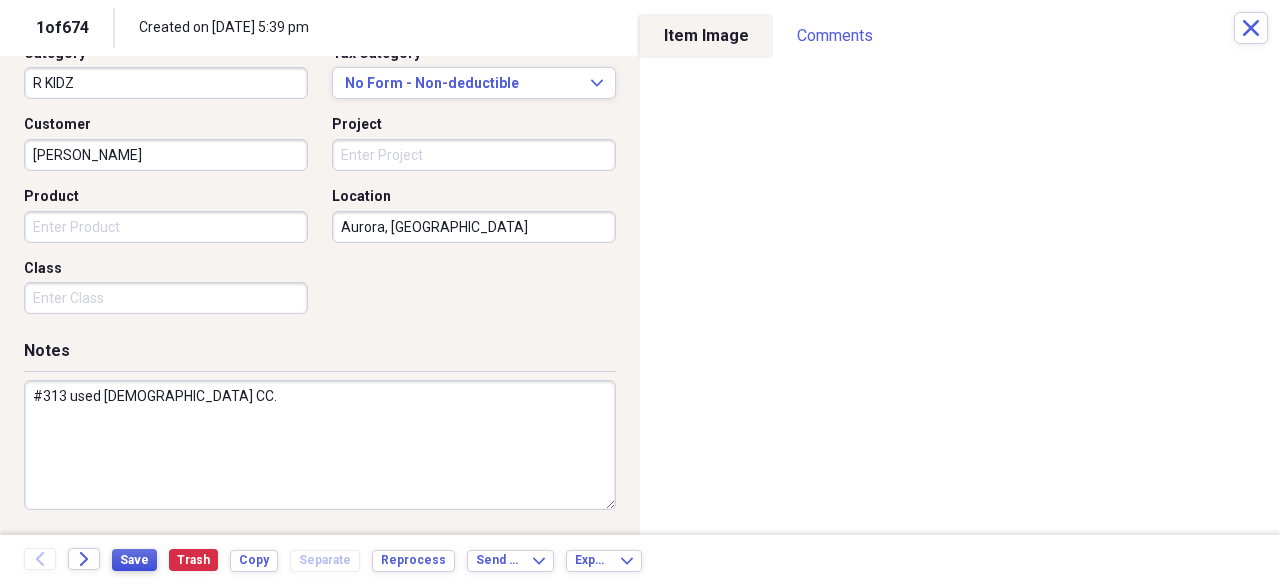 click on "Save" at bounding box center (134, 560) 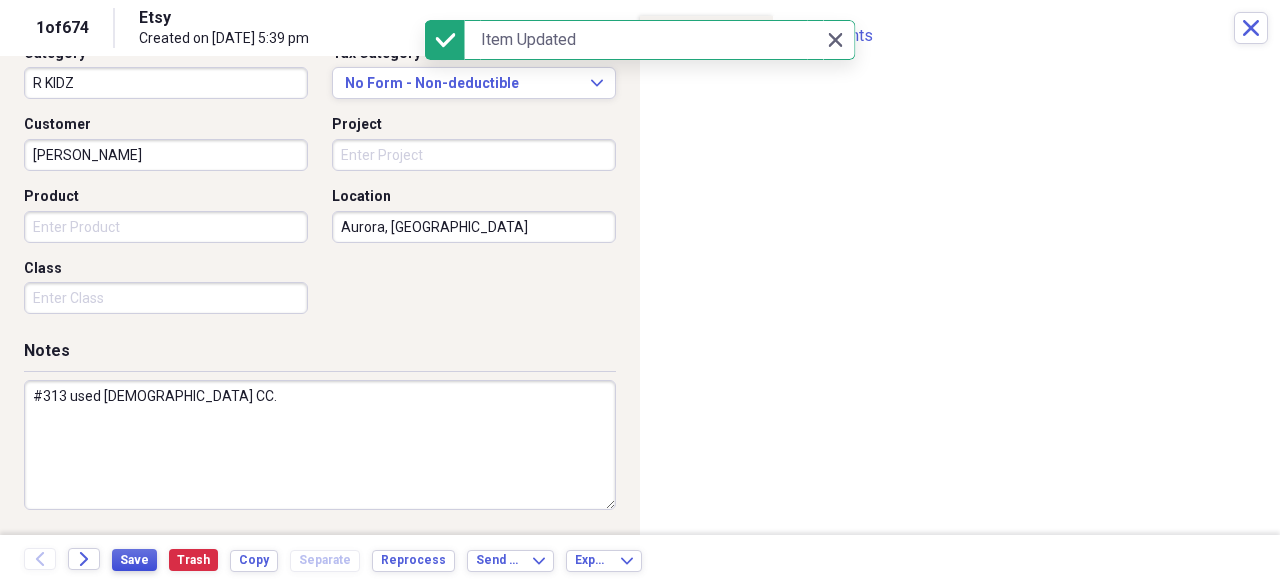 type on "#313 used [DEMOGRAPHIC_DATA] CC." 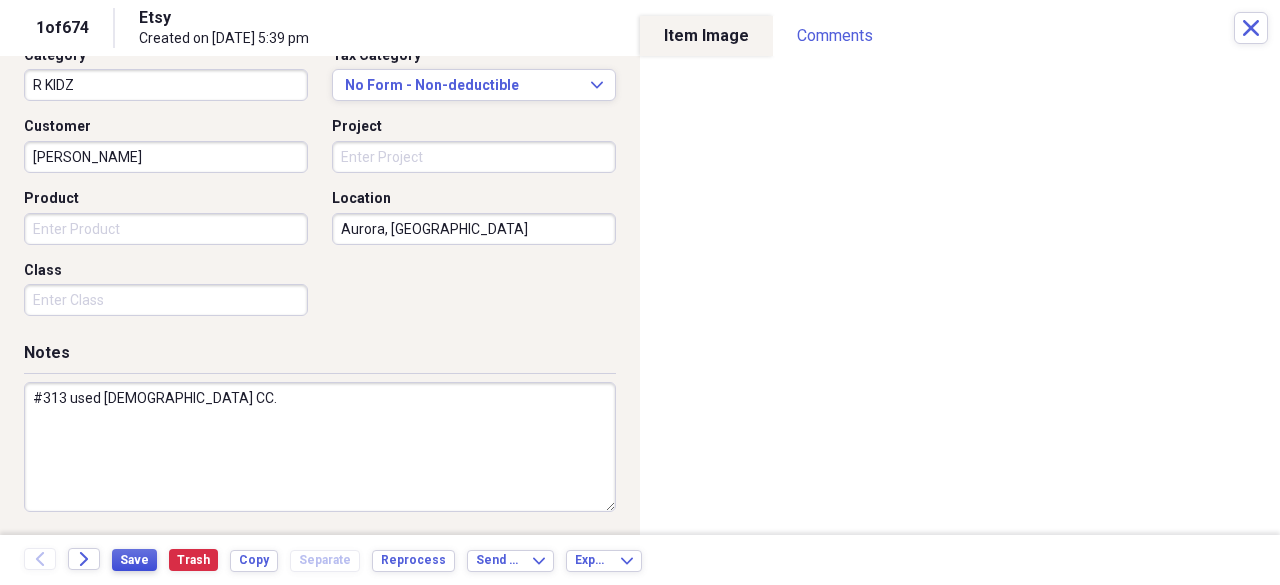 scroll, scrollTop: 536, scrollLeft: 0, axis: vertical 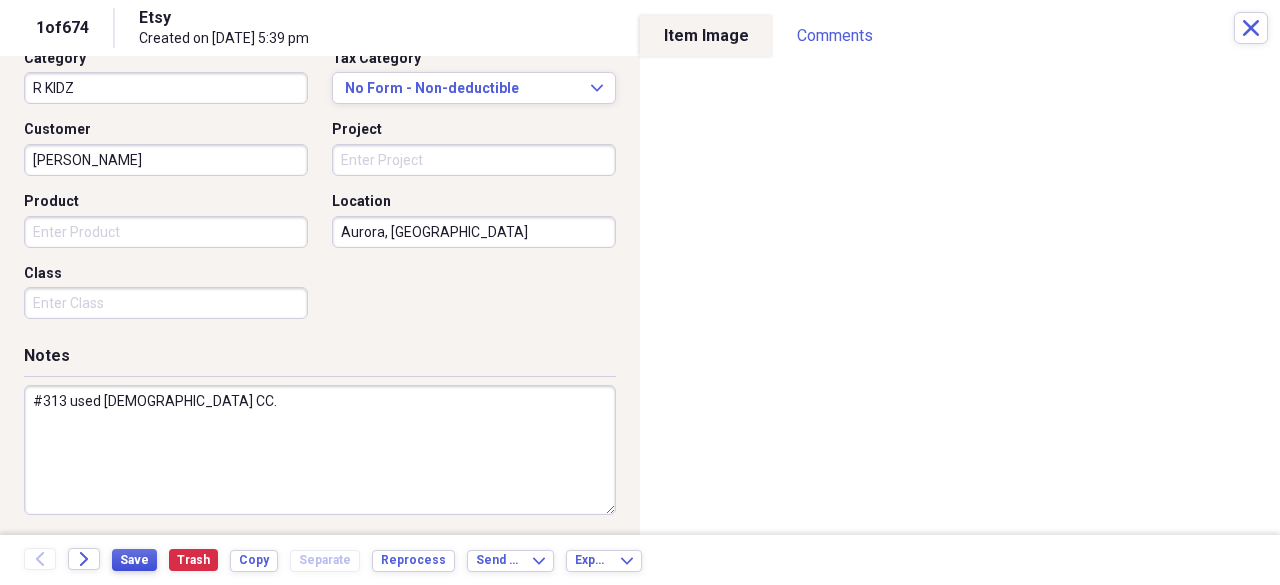 click on "Save" at bounding box center (134, 560) 